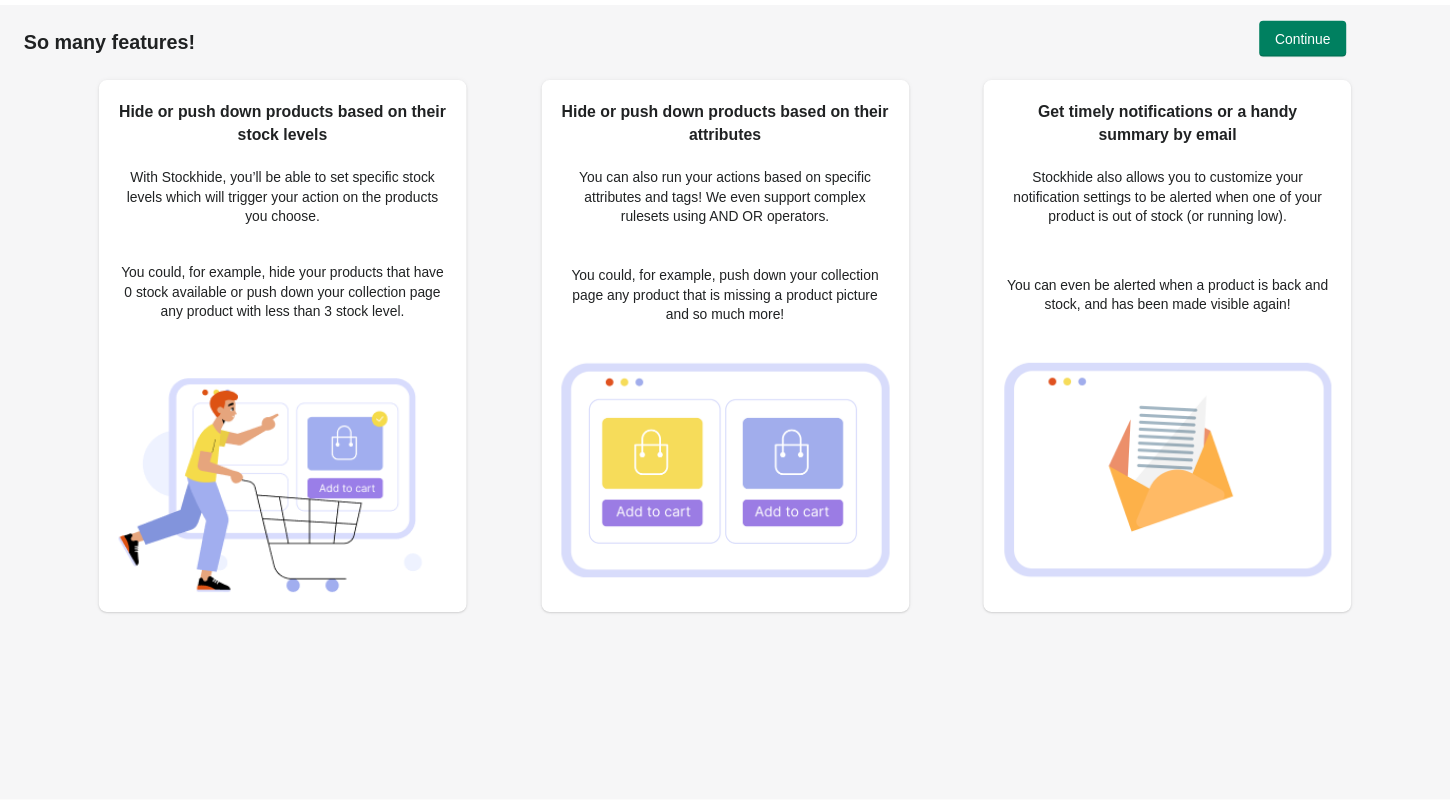 scroll, scrollTop: 0, scrollLeft: 0, axis: both 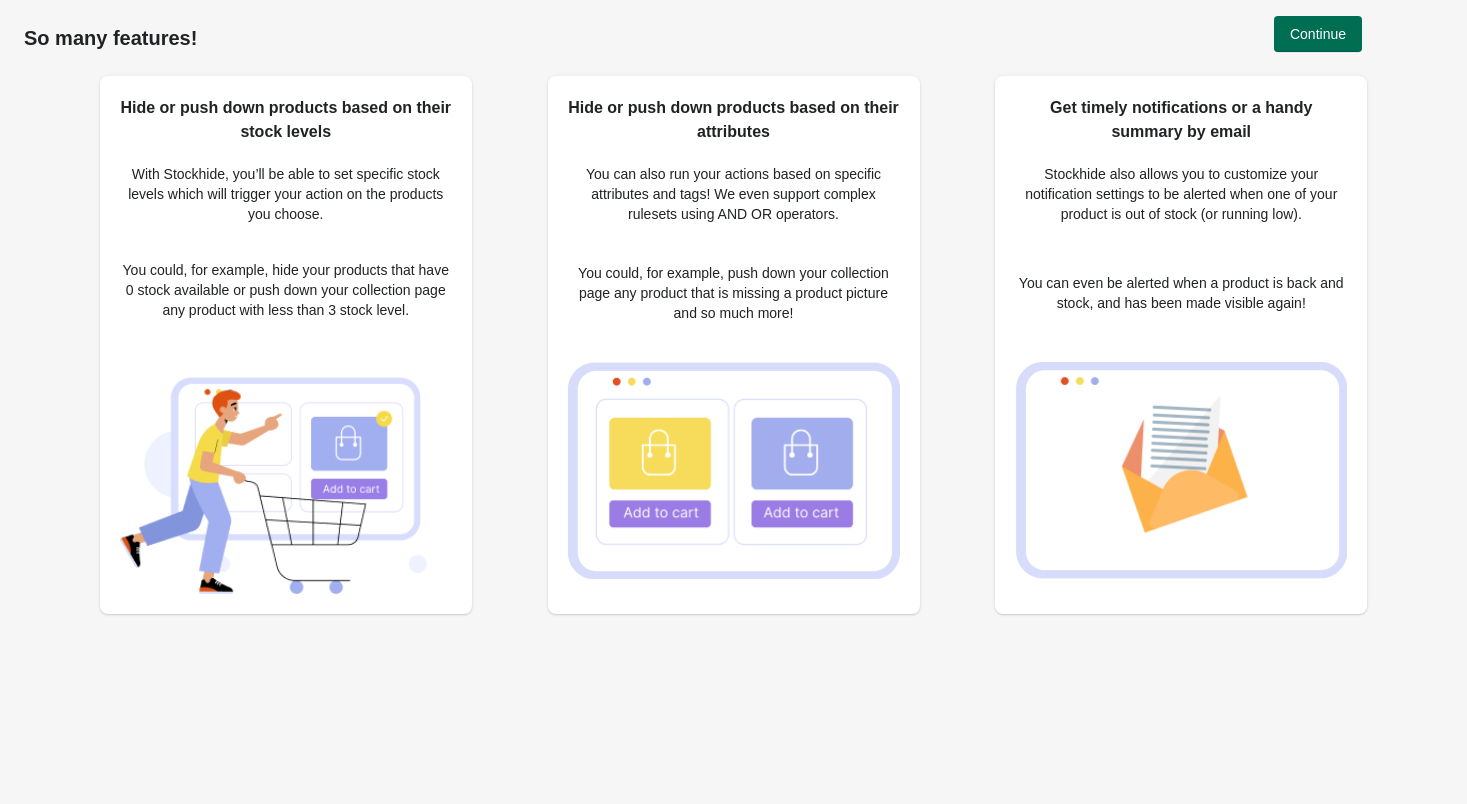 click on "Continue" at bounding box center (1318, 34) 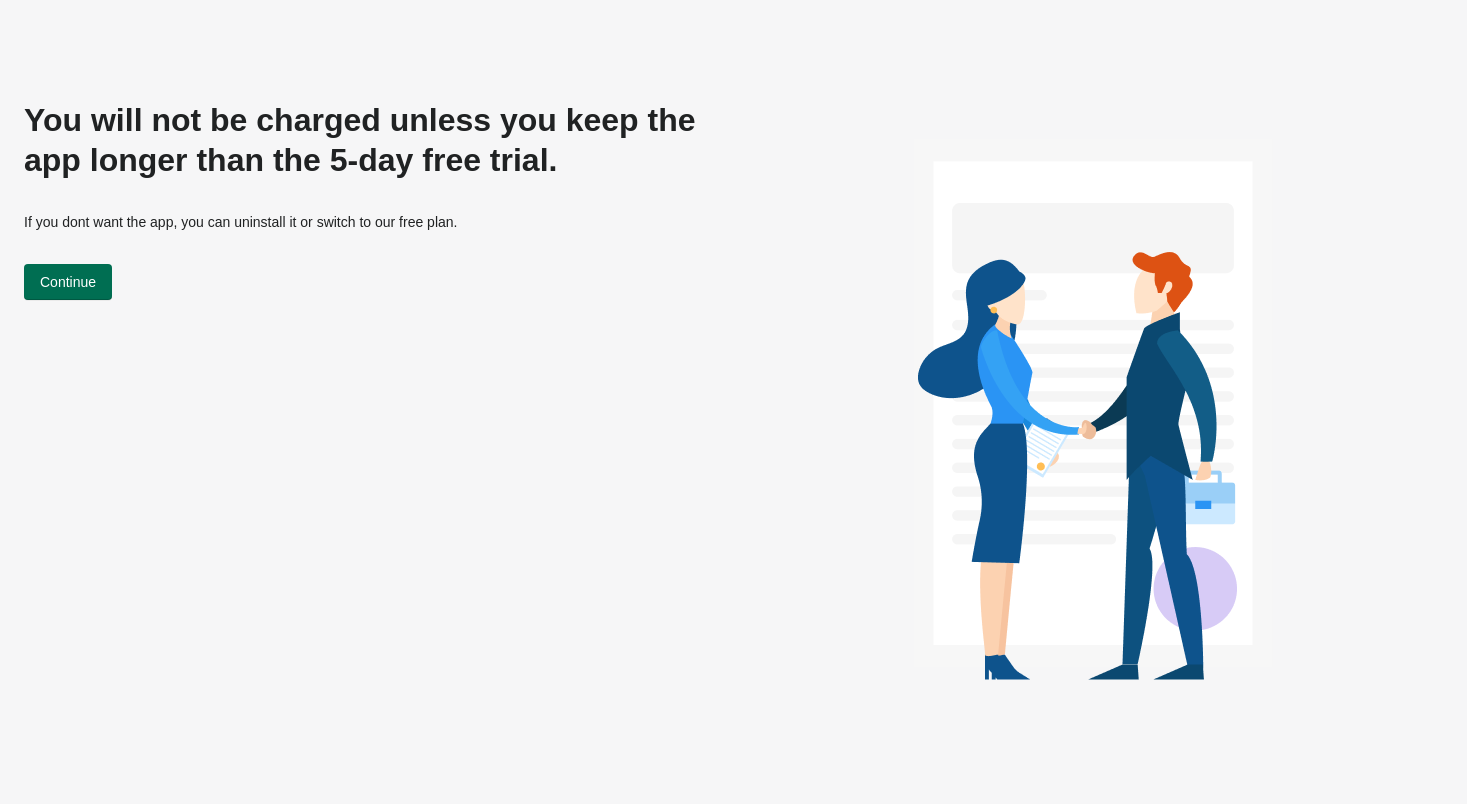 click on "Continue" at bounding box center [68, 282] 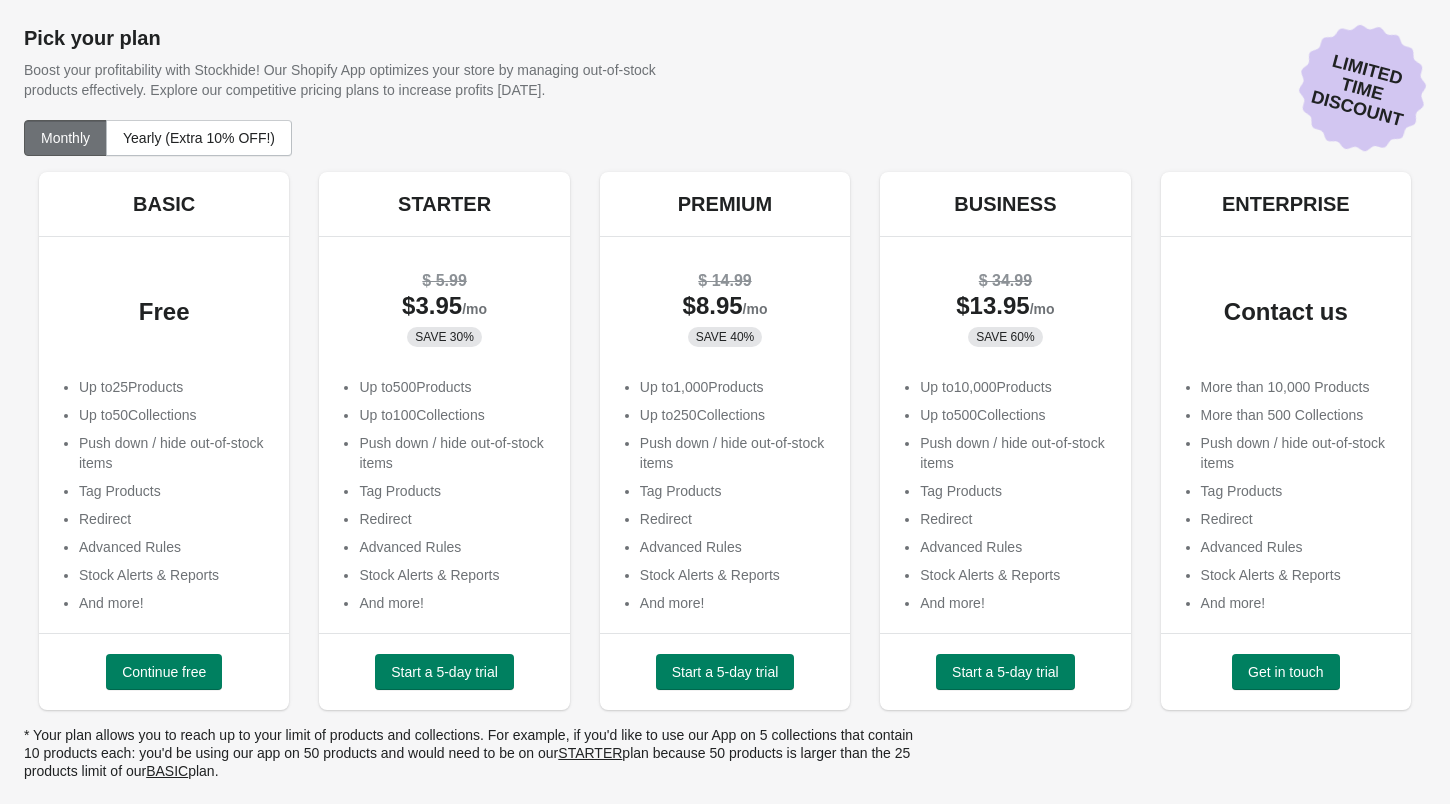 scroll, scrollTop: 0, scrollLeft: 0, axis: both 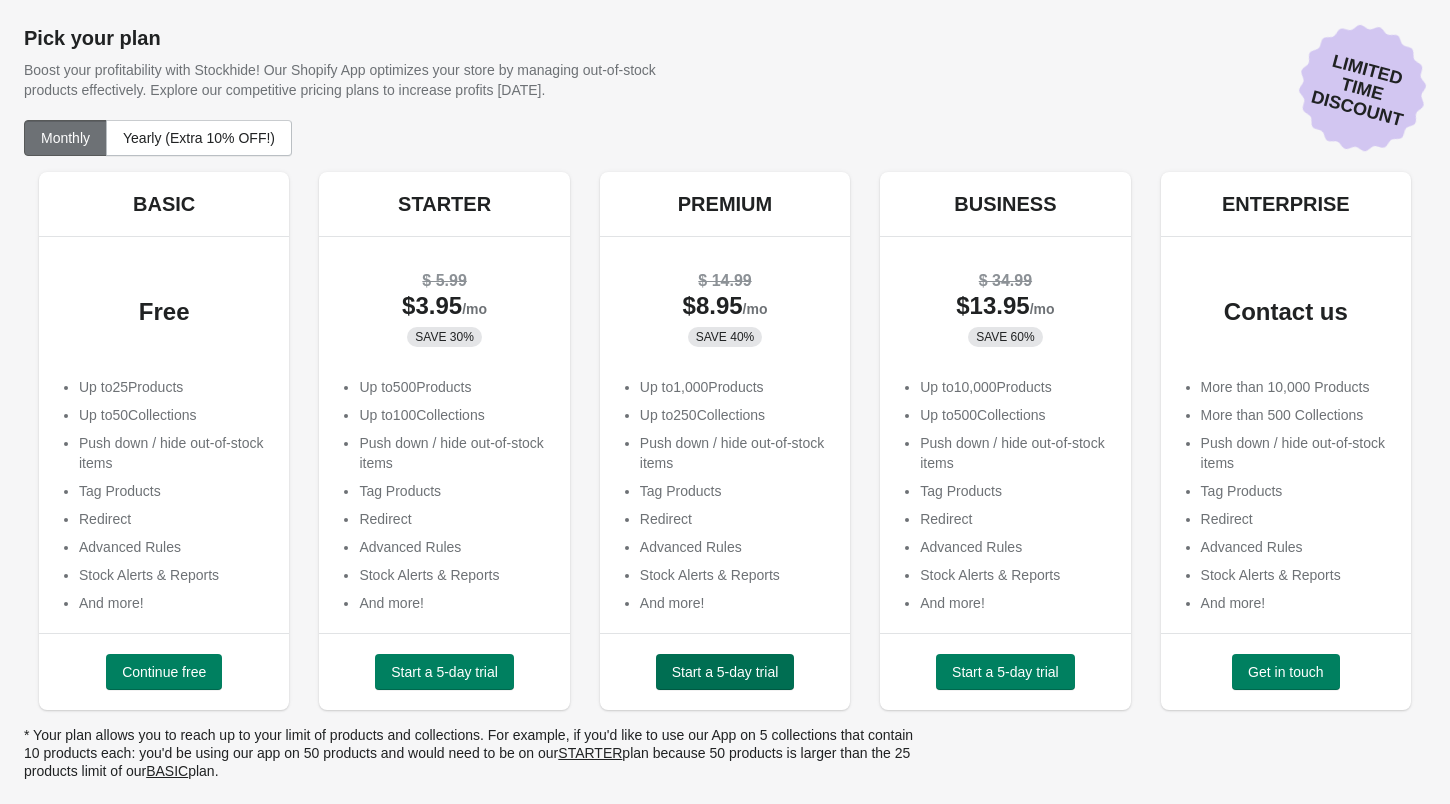 click on "Start a 5-day trial" at bounding box center [725, 672] 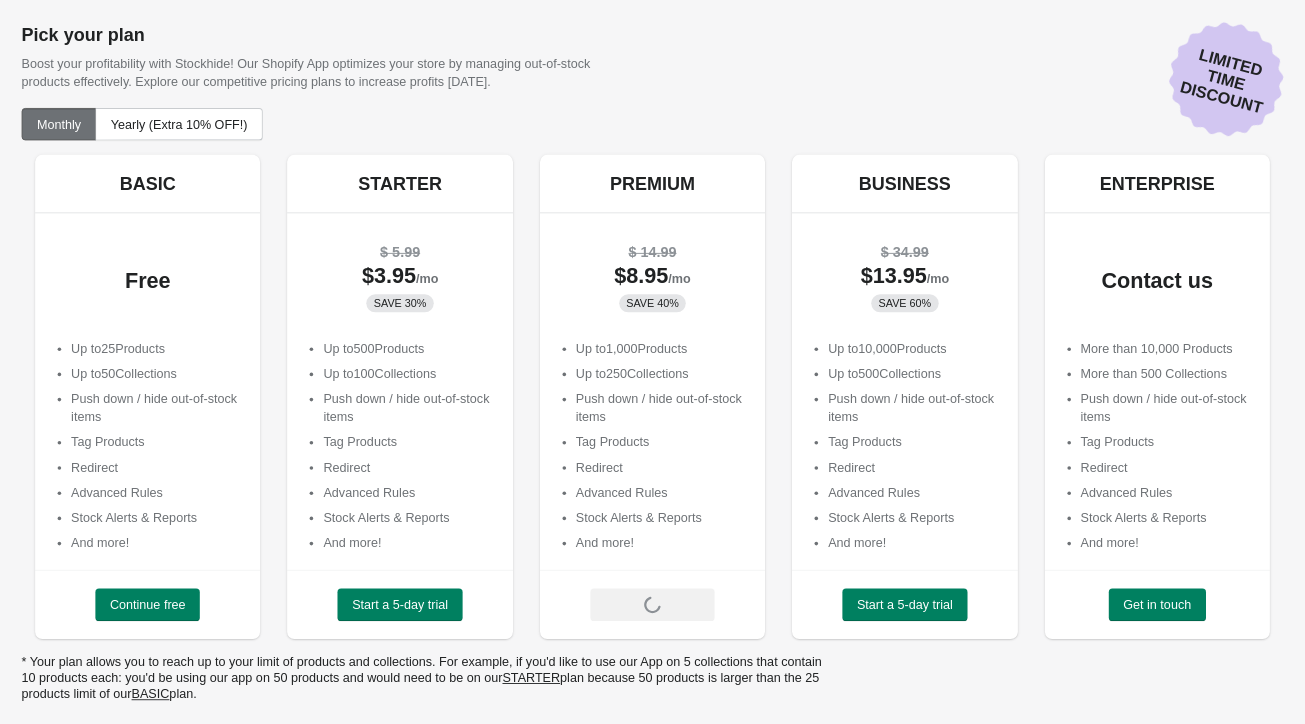 scroll, scrollTop: 0, scrollLeft: 0, axis: both 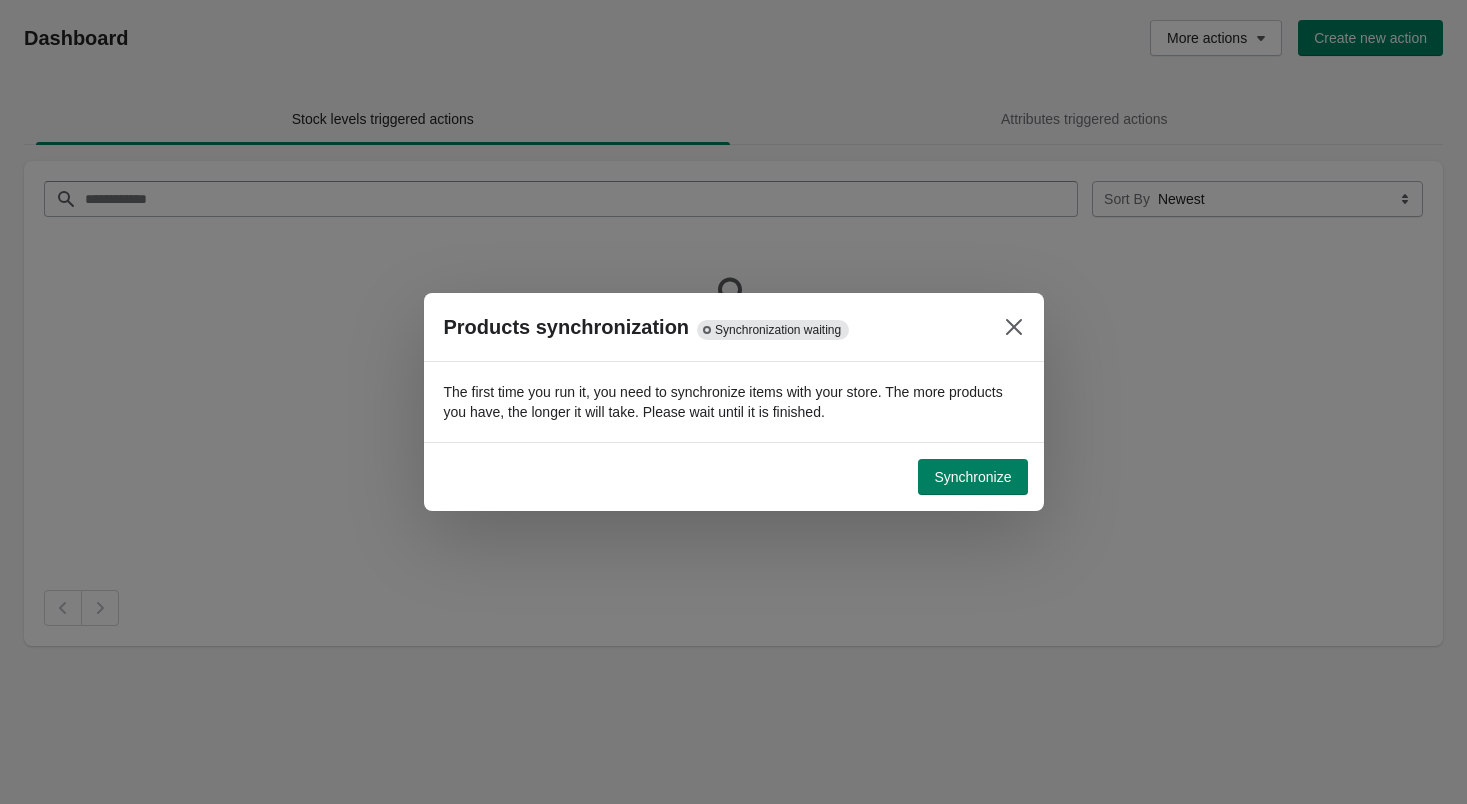 click on "The first time you run it, you need to synchronize items with your store. The more products you have, the longer it will take. Please wait until it is finished." at bounding box center (734, 402) 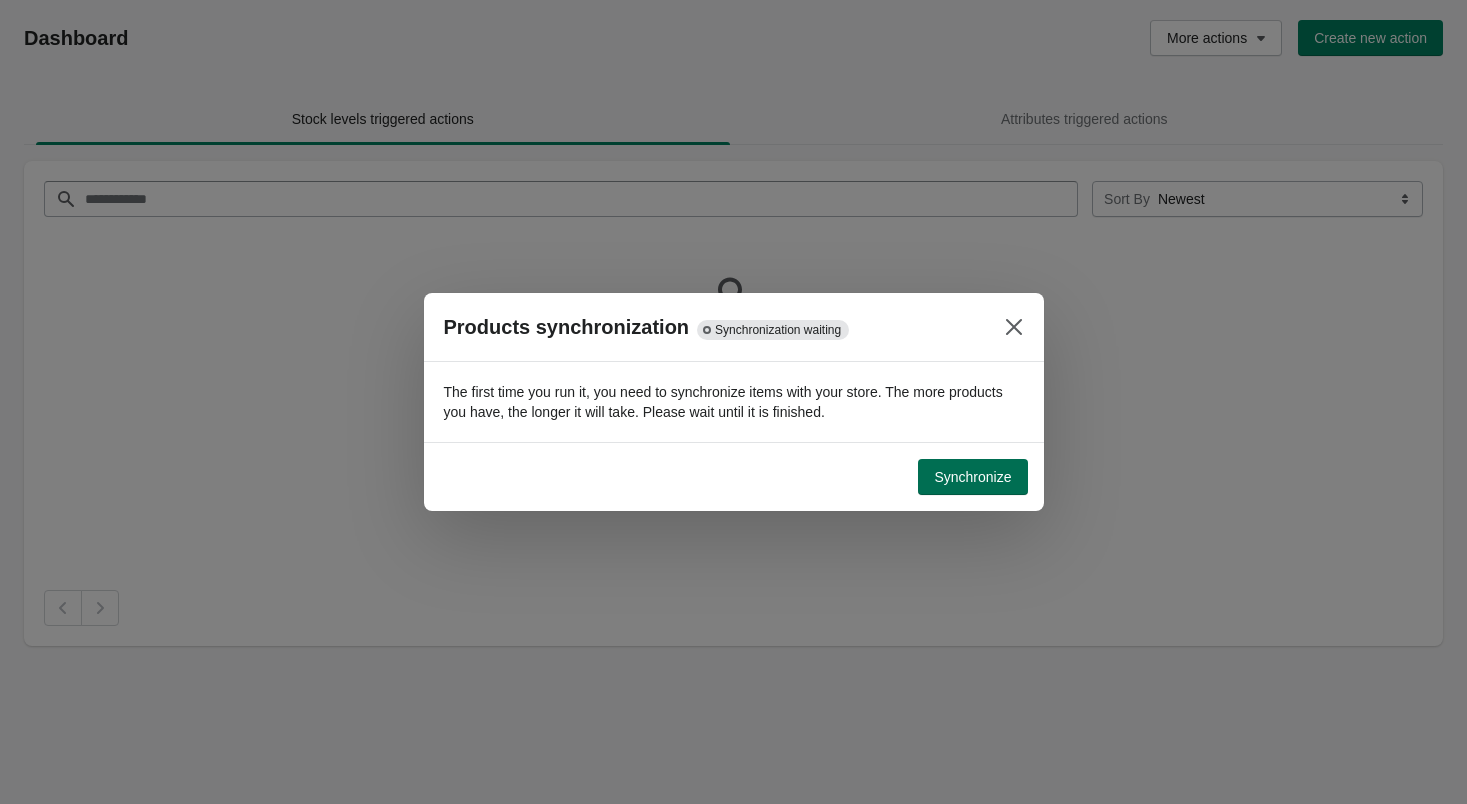 click on "Synchronize" at bounding box center [972, 477] 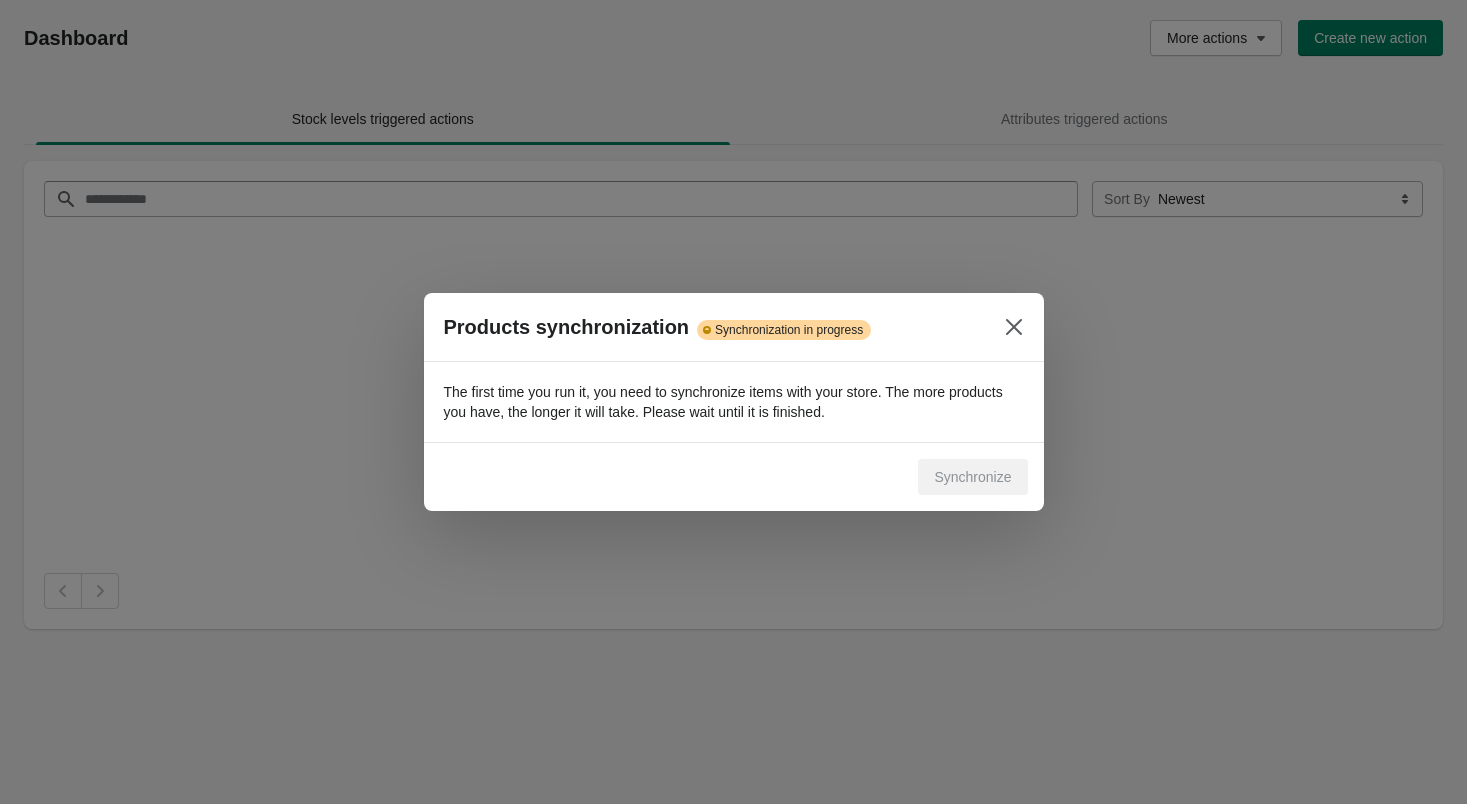 click on "The first time you run it, you need to synchronize items with your store. The more products you have, the longer it will take. Please wait until it is finished." at bounding box center (734, 402) 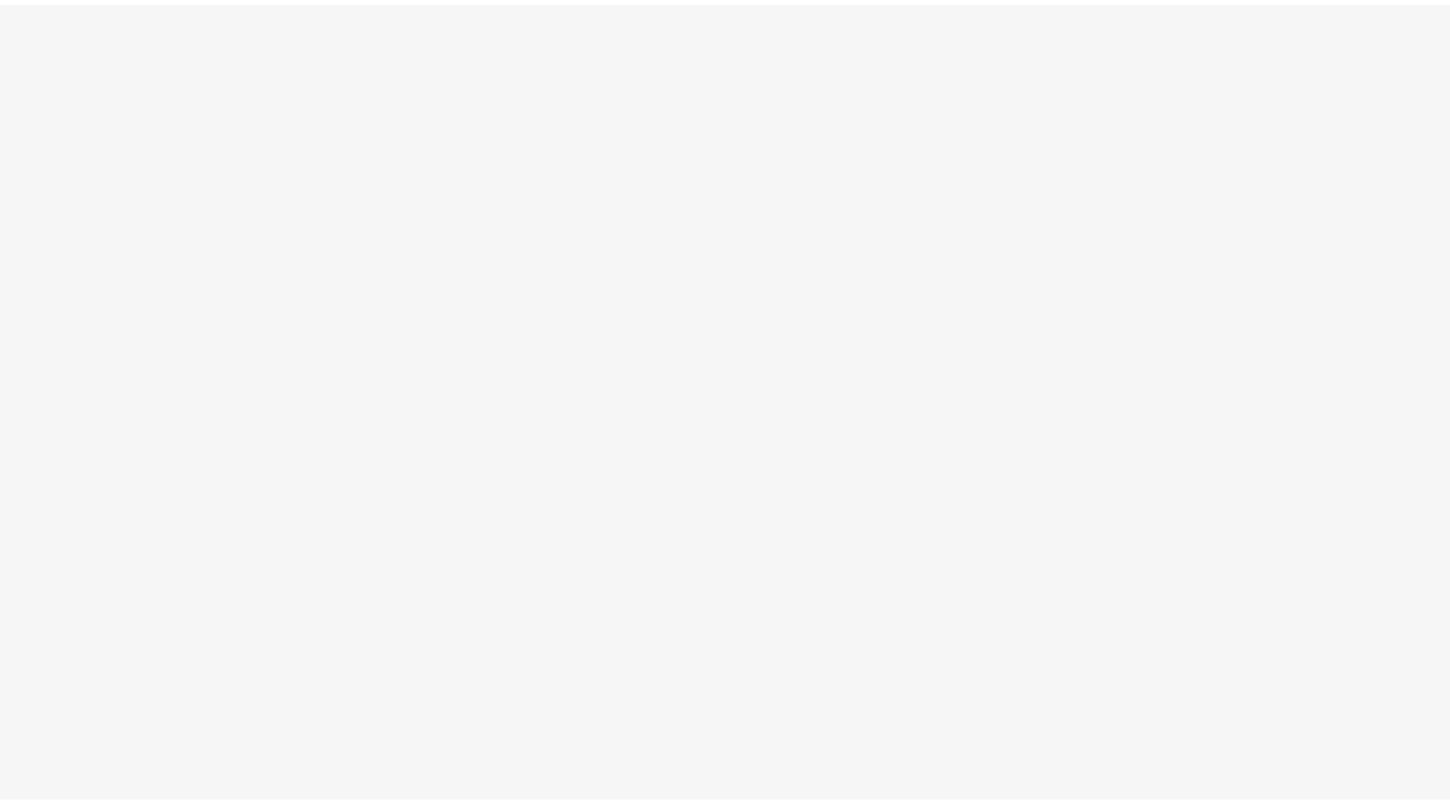 scroll, scrollTop: 0, scrollLeft: 0, axis: both 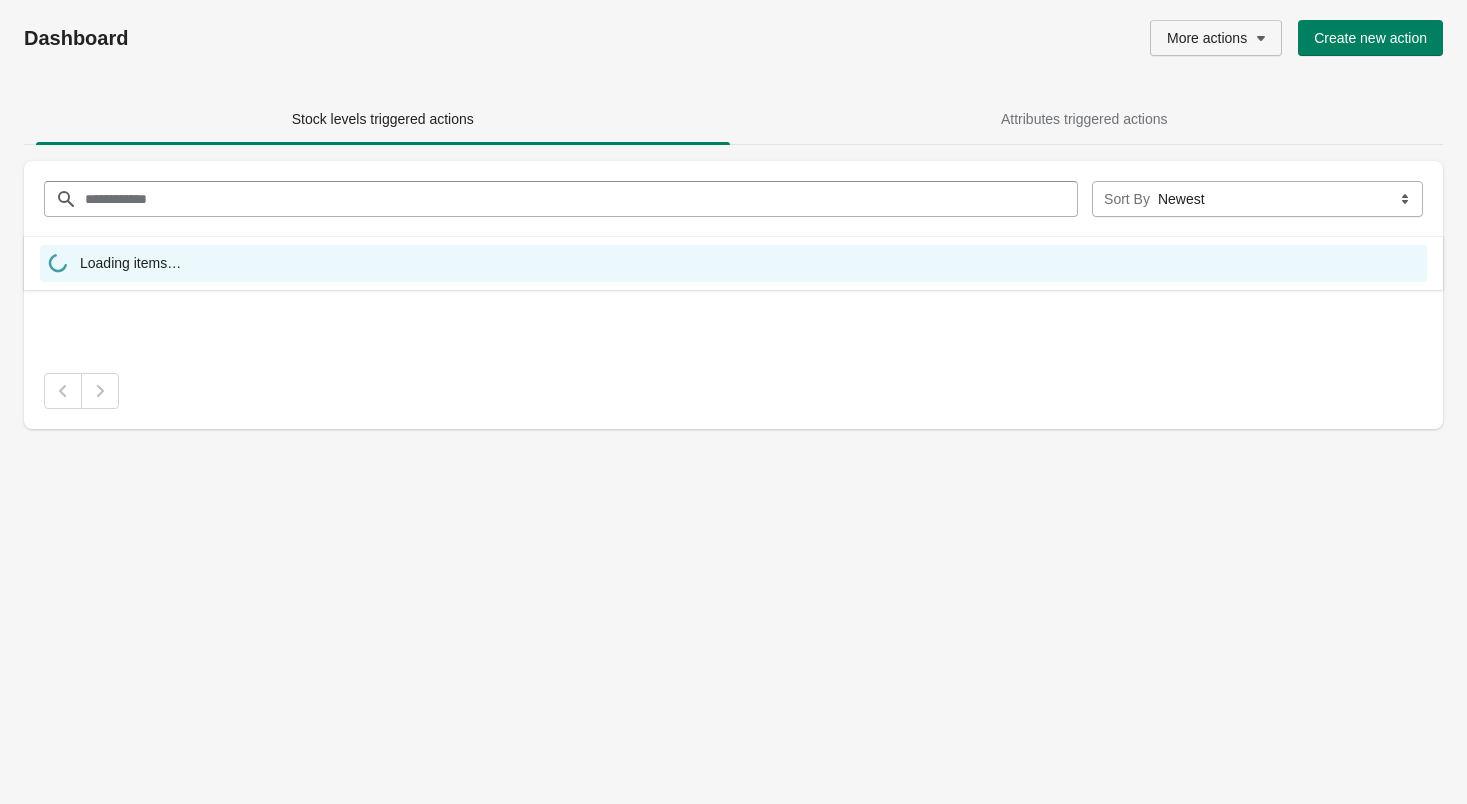click on "More actions" at bounding box center [1207, 38] 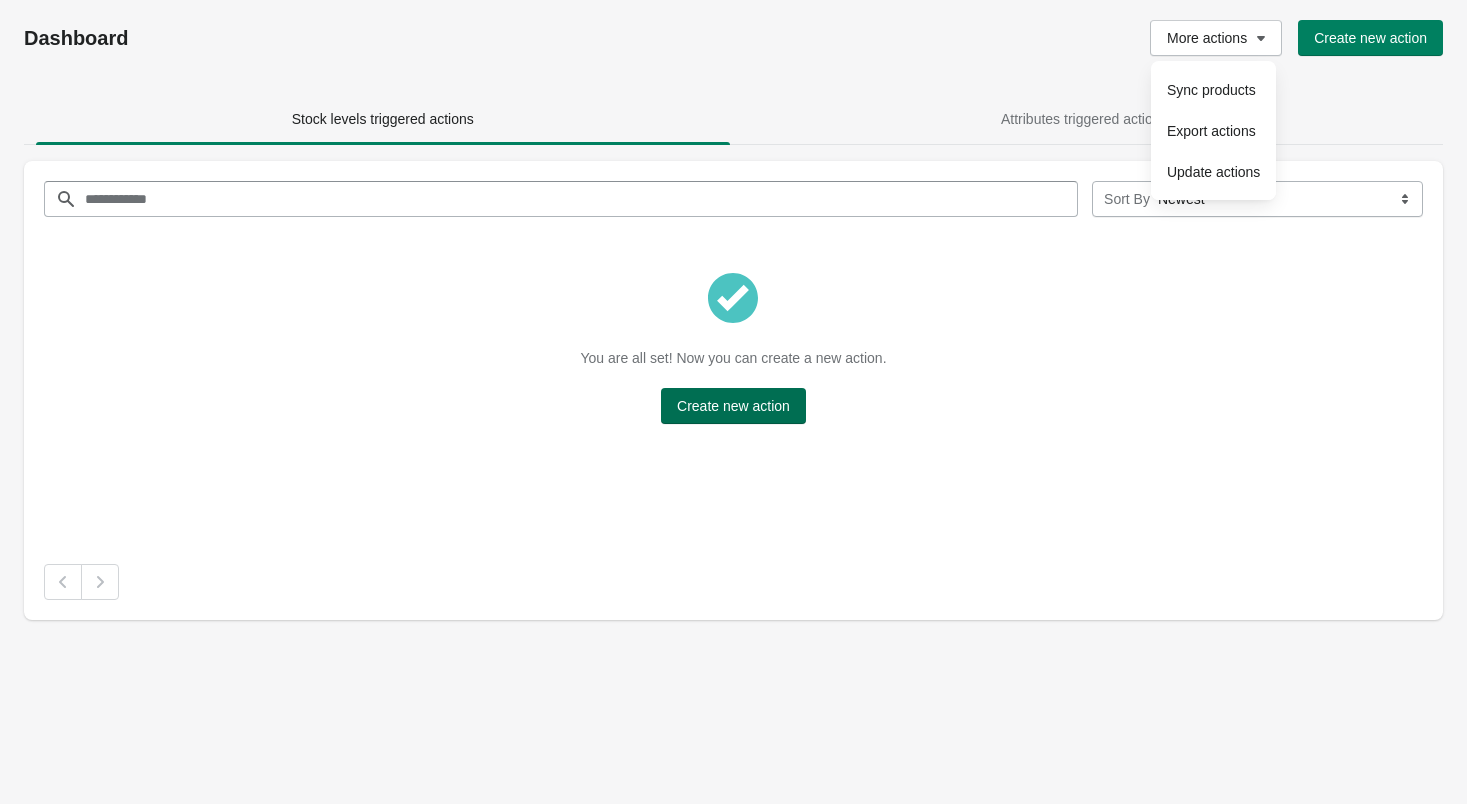 click on "Create new action" at bounding box center (733, 406) 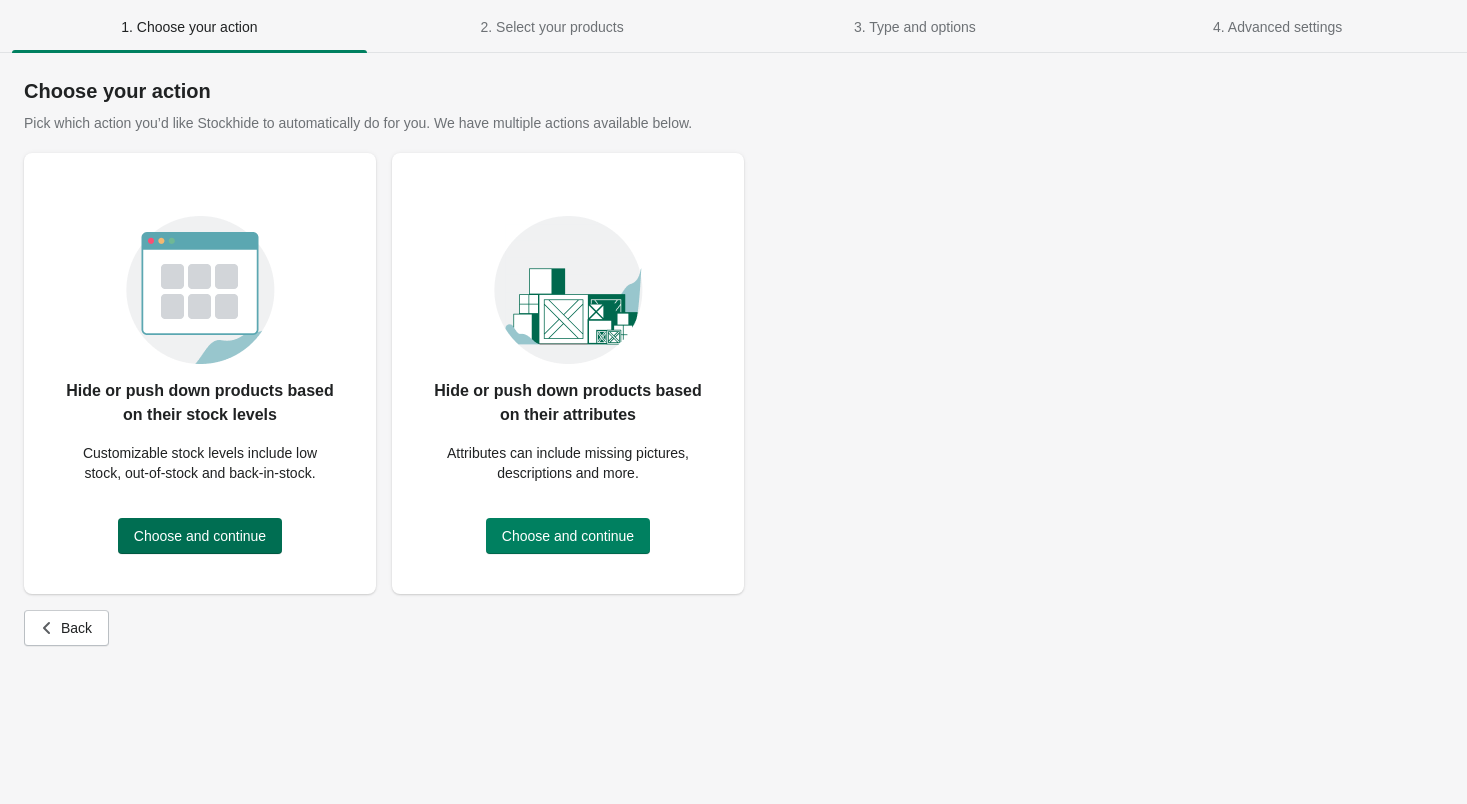 click on "Choose and continue" at bounding box center [200, 536] 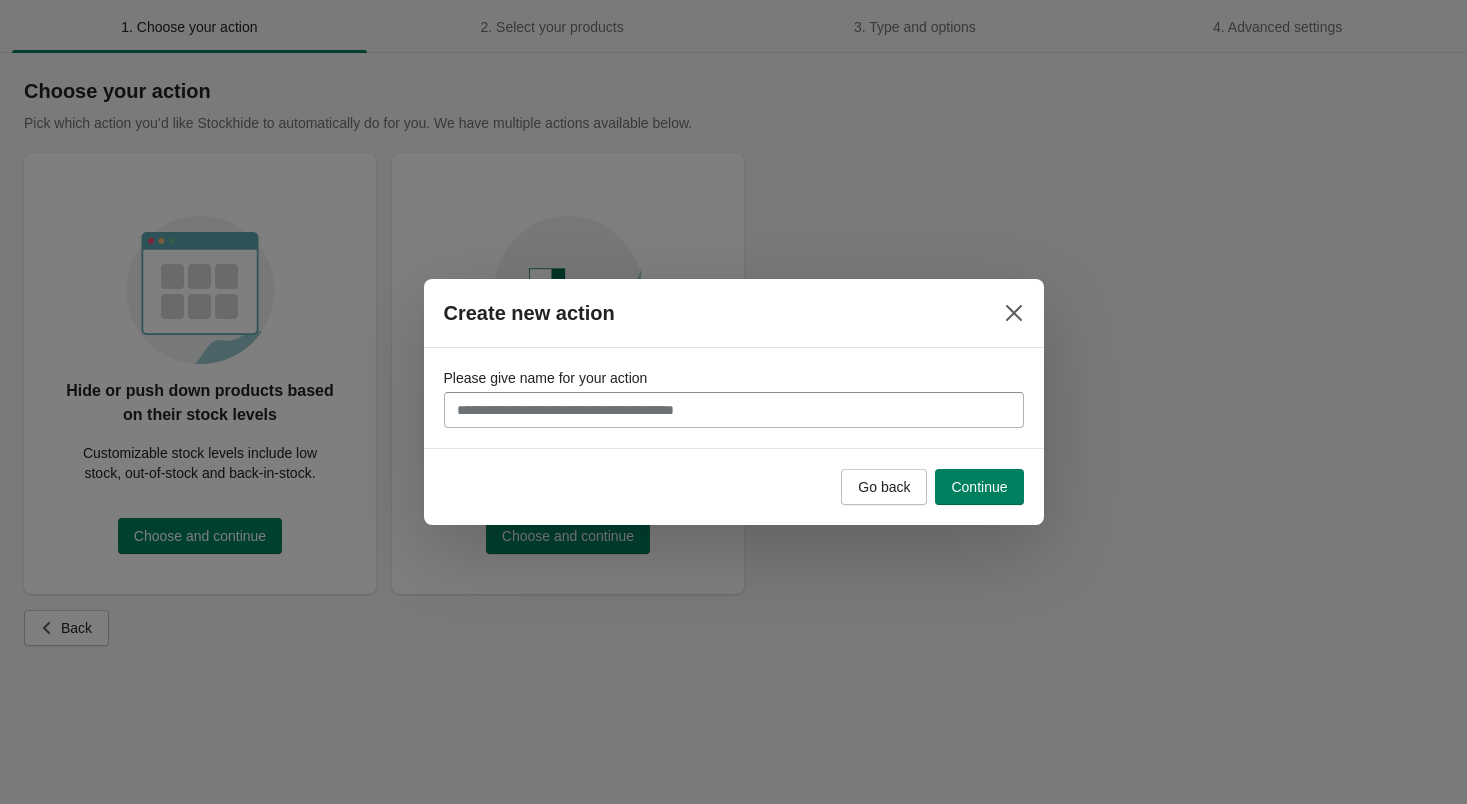 click on "Please give name for your action" at bounding box center [734, 410] 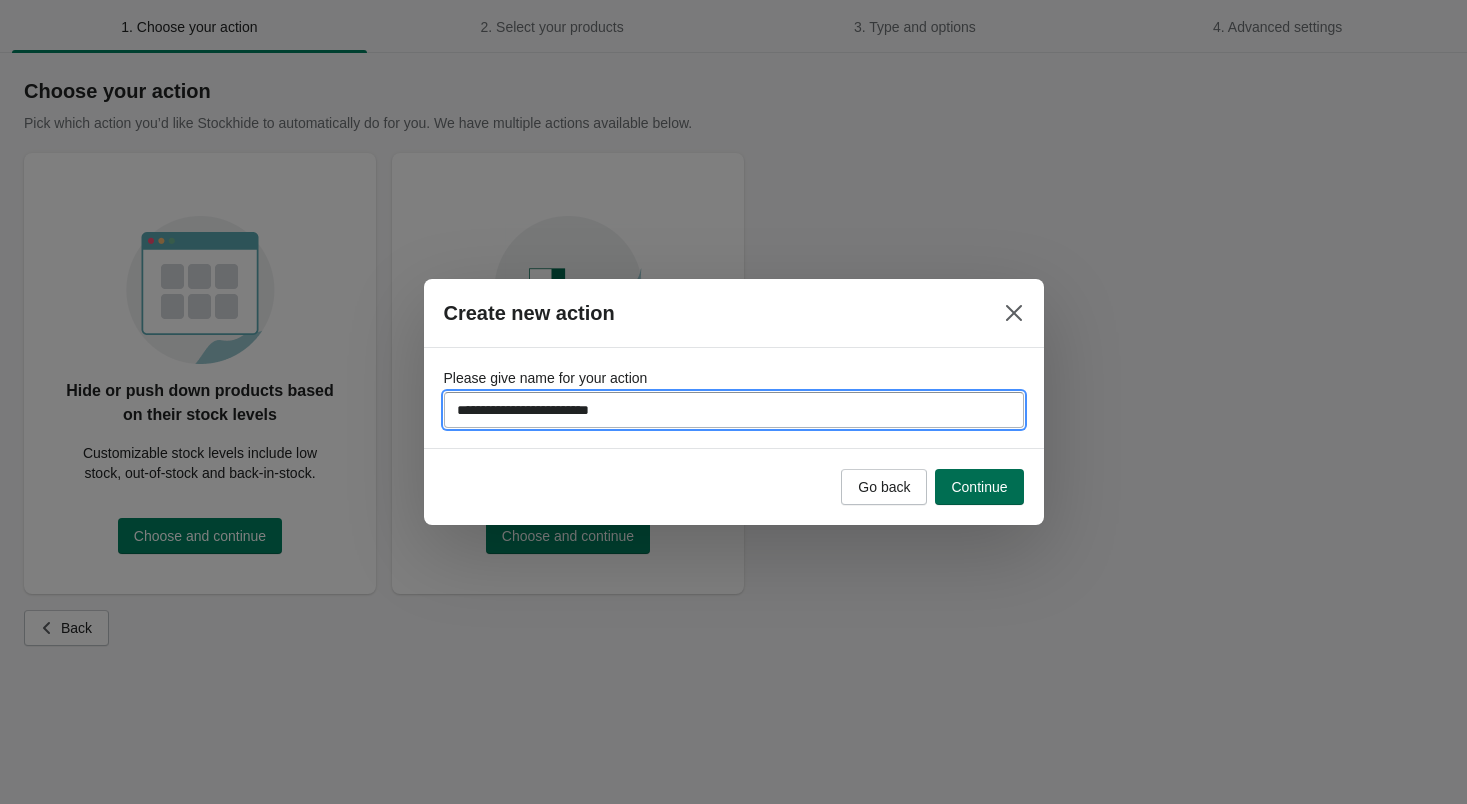 type on "**********" 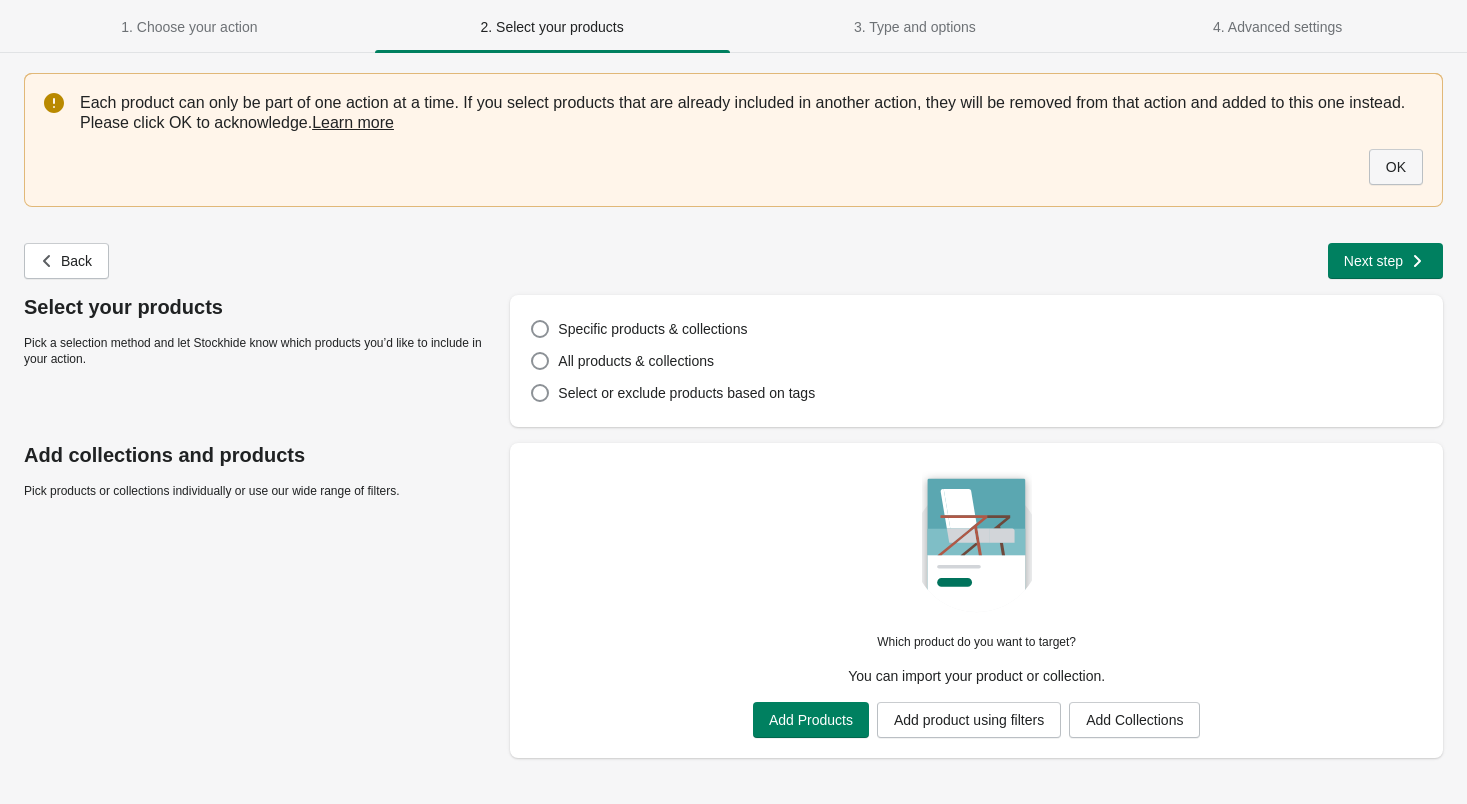click on "OK" at bounding box center (1396, 167) 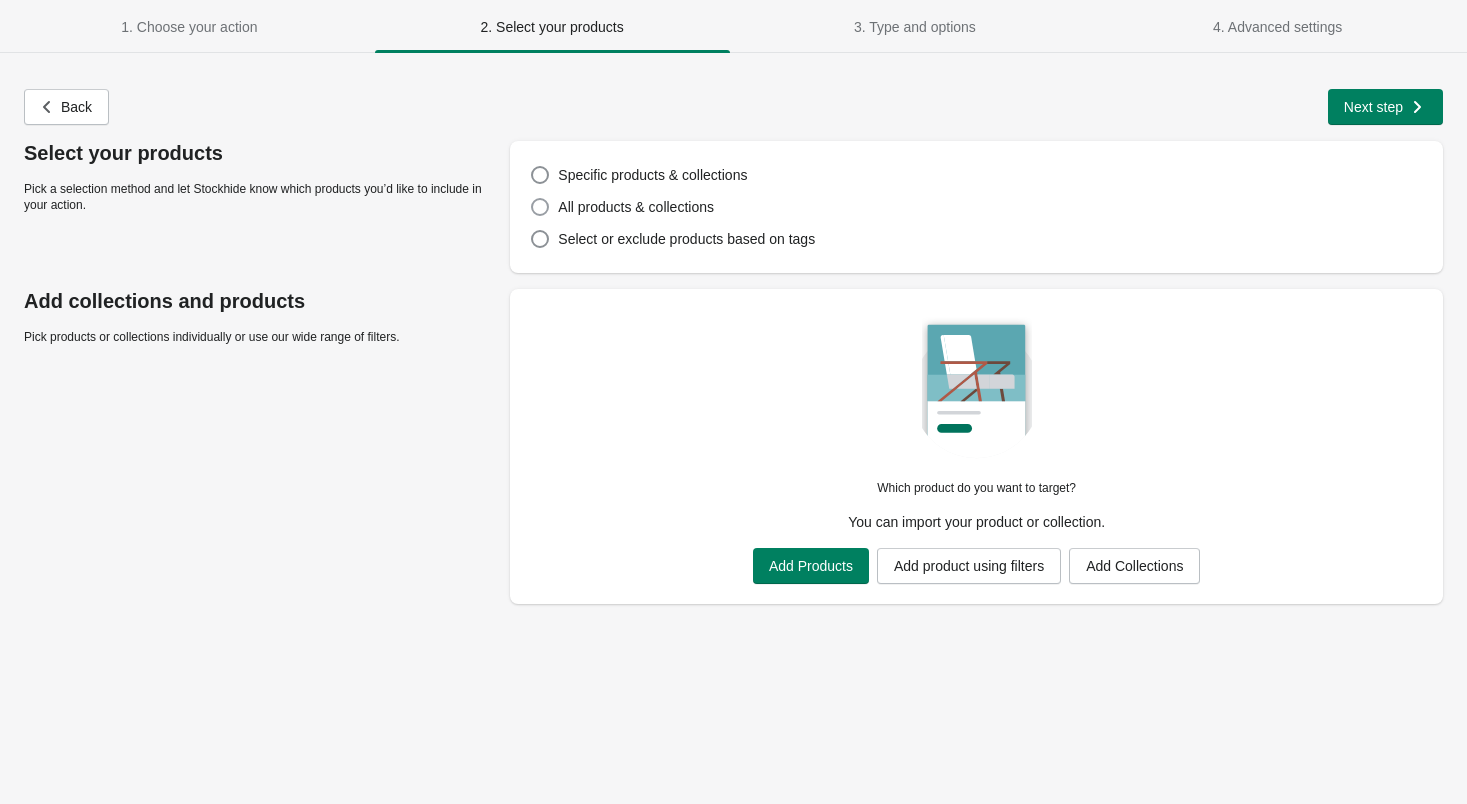 click on "All products & collections" at bounding box center (636, 207) 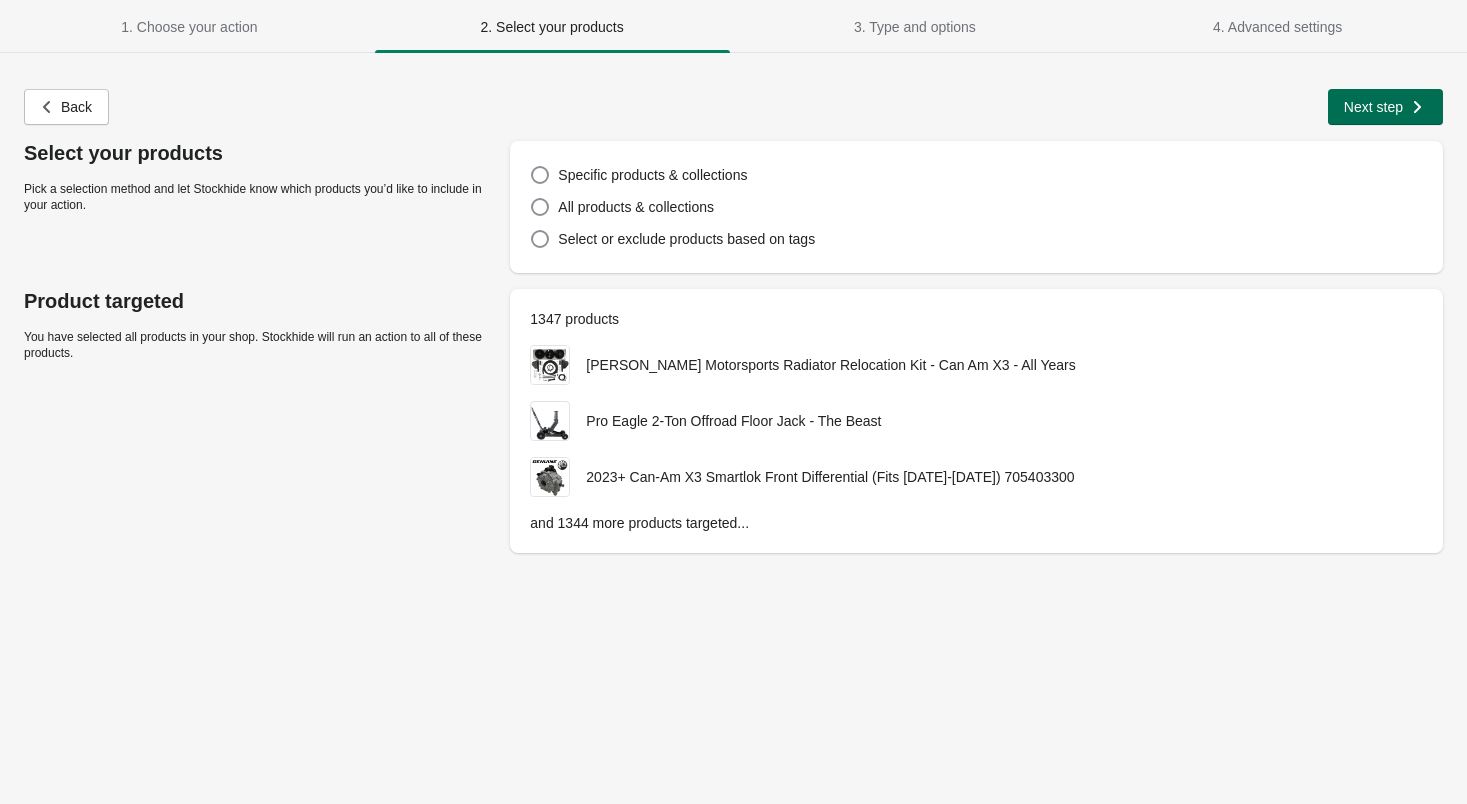 click on "Next step" at bounding box center [1373, 107] 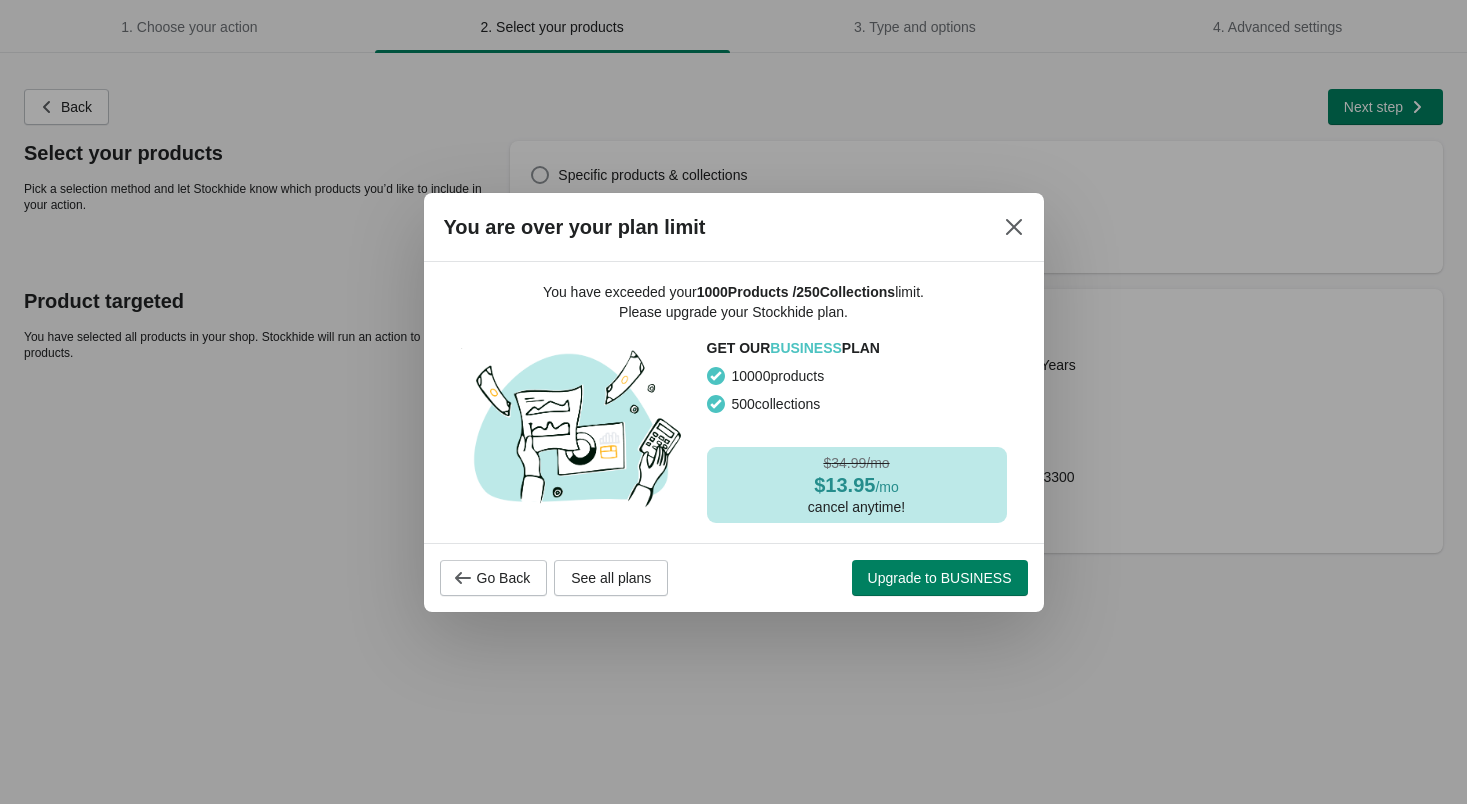 click on "1000  Products /  250  Collections" at bounding box center [796, 292] 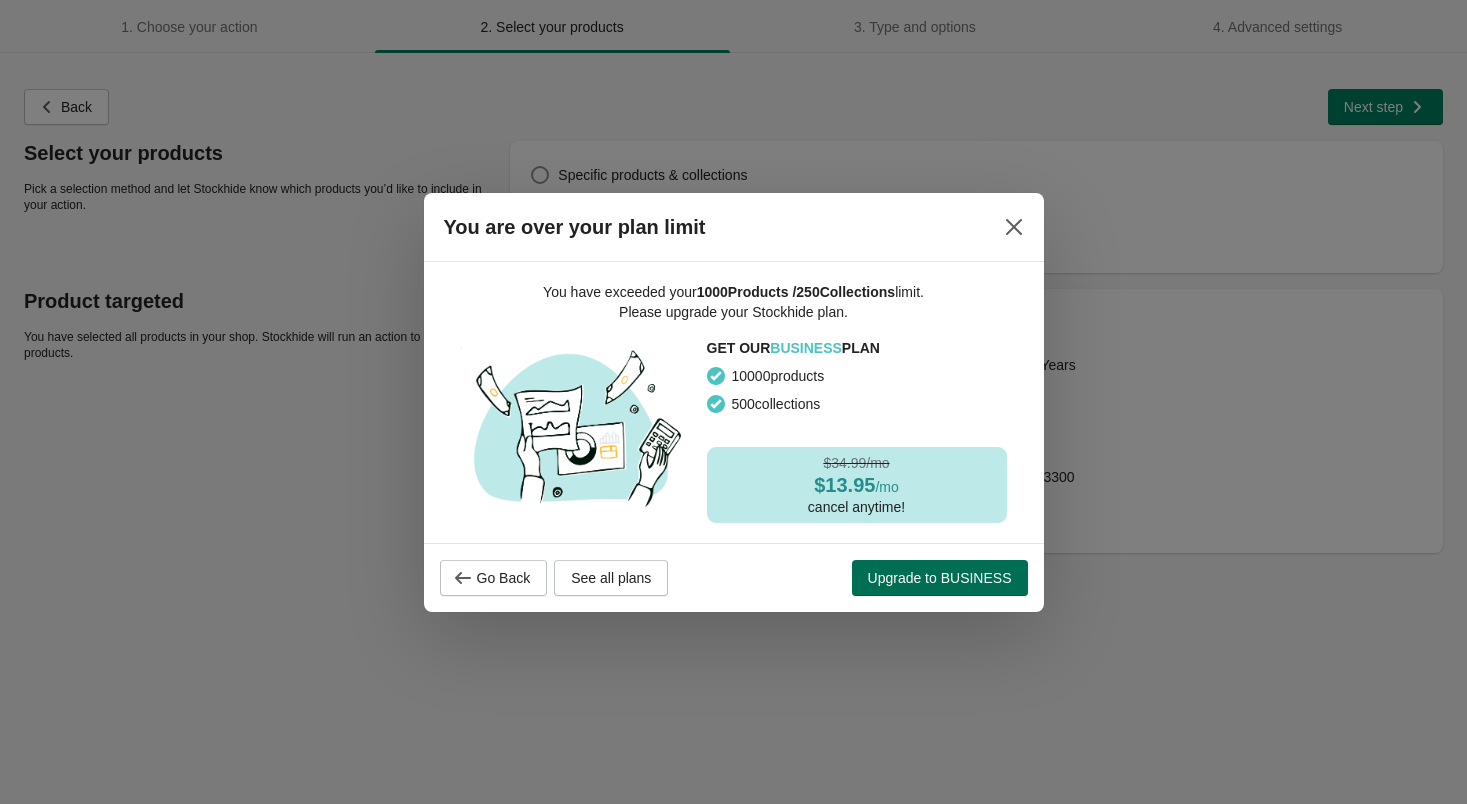 click on "Upgrade to BUSINESS" at bounding box center [940, 578] 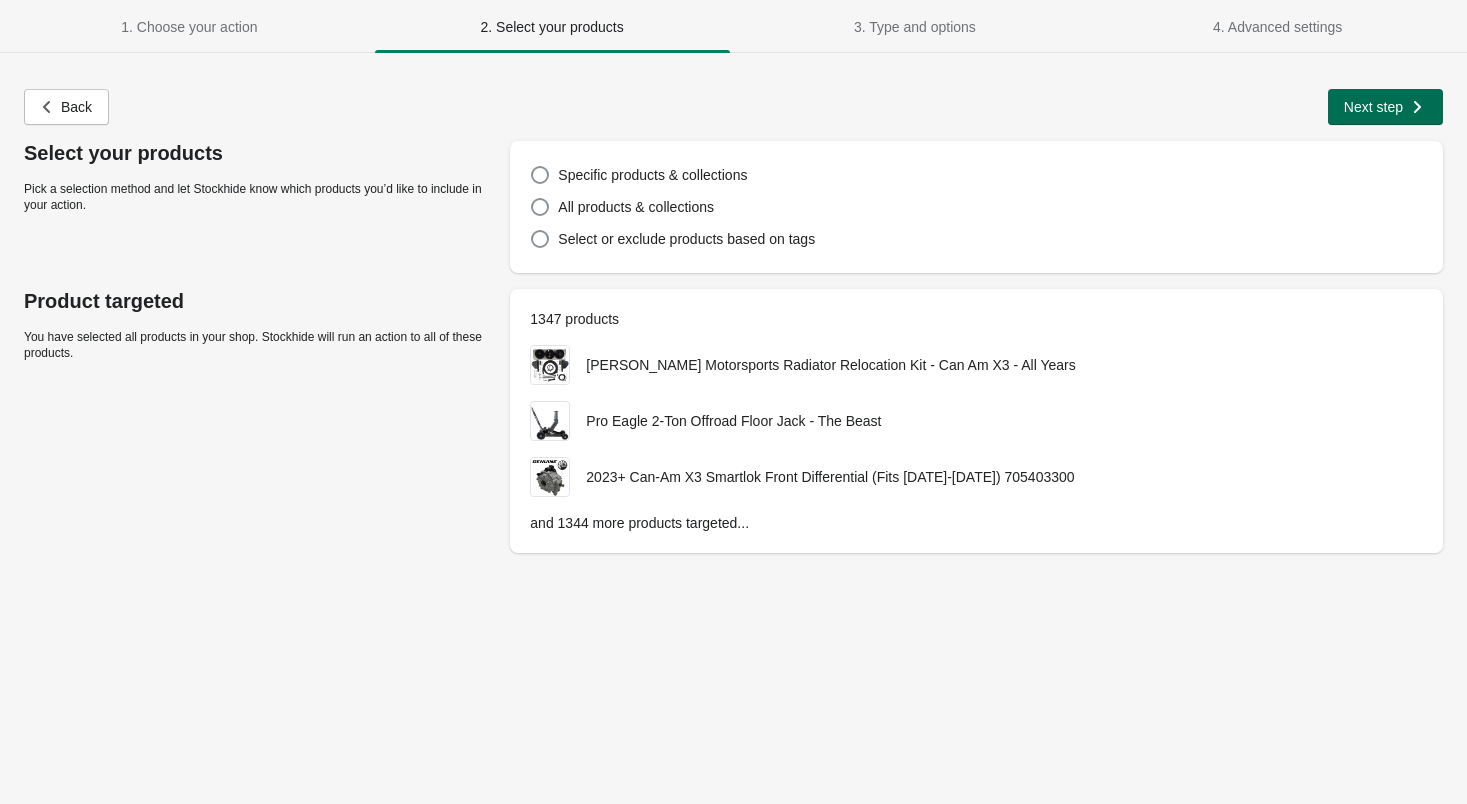 click on "Next step" at bounding box center [1373, 107] 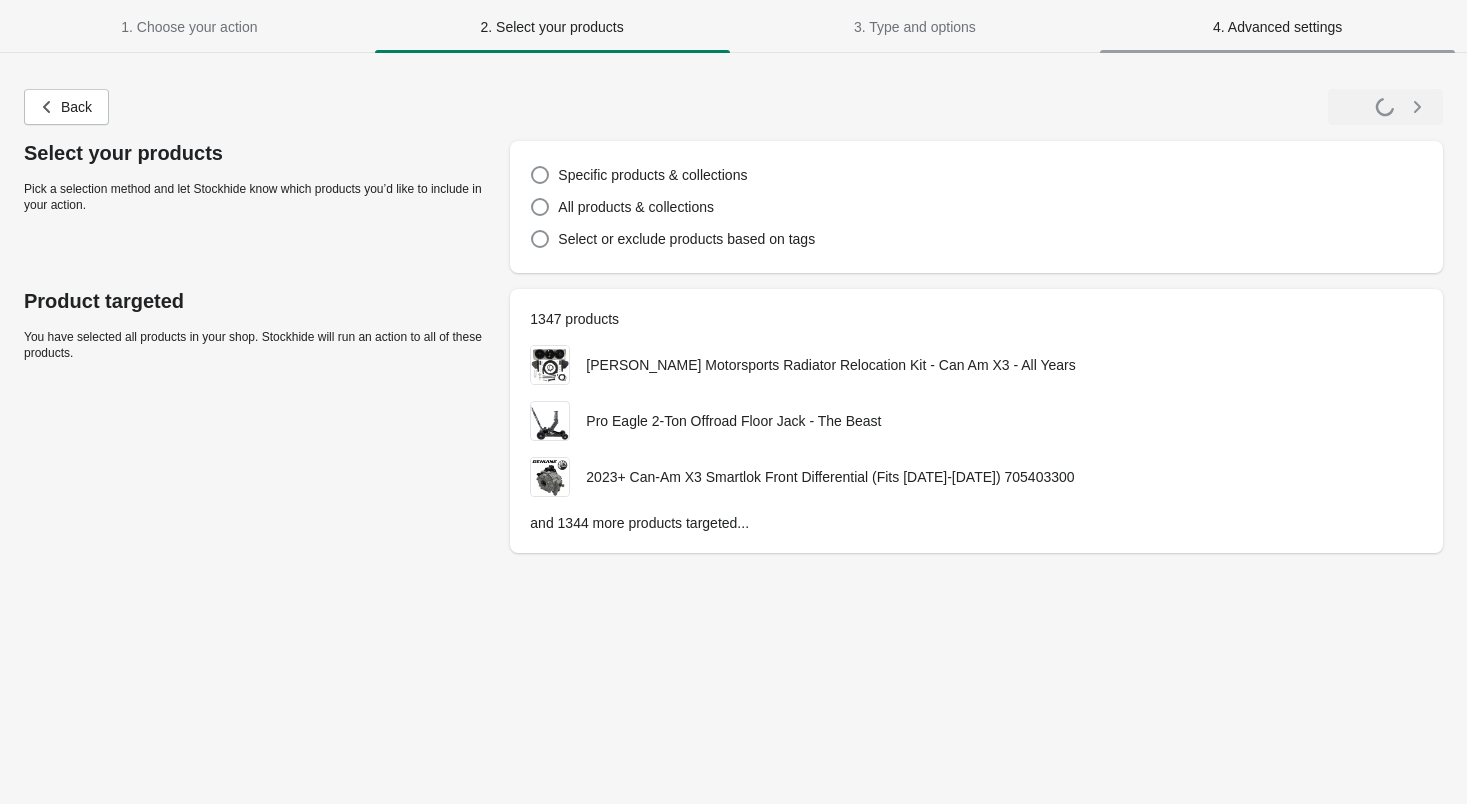 select on "**********" 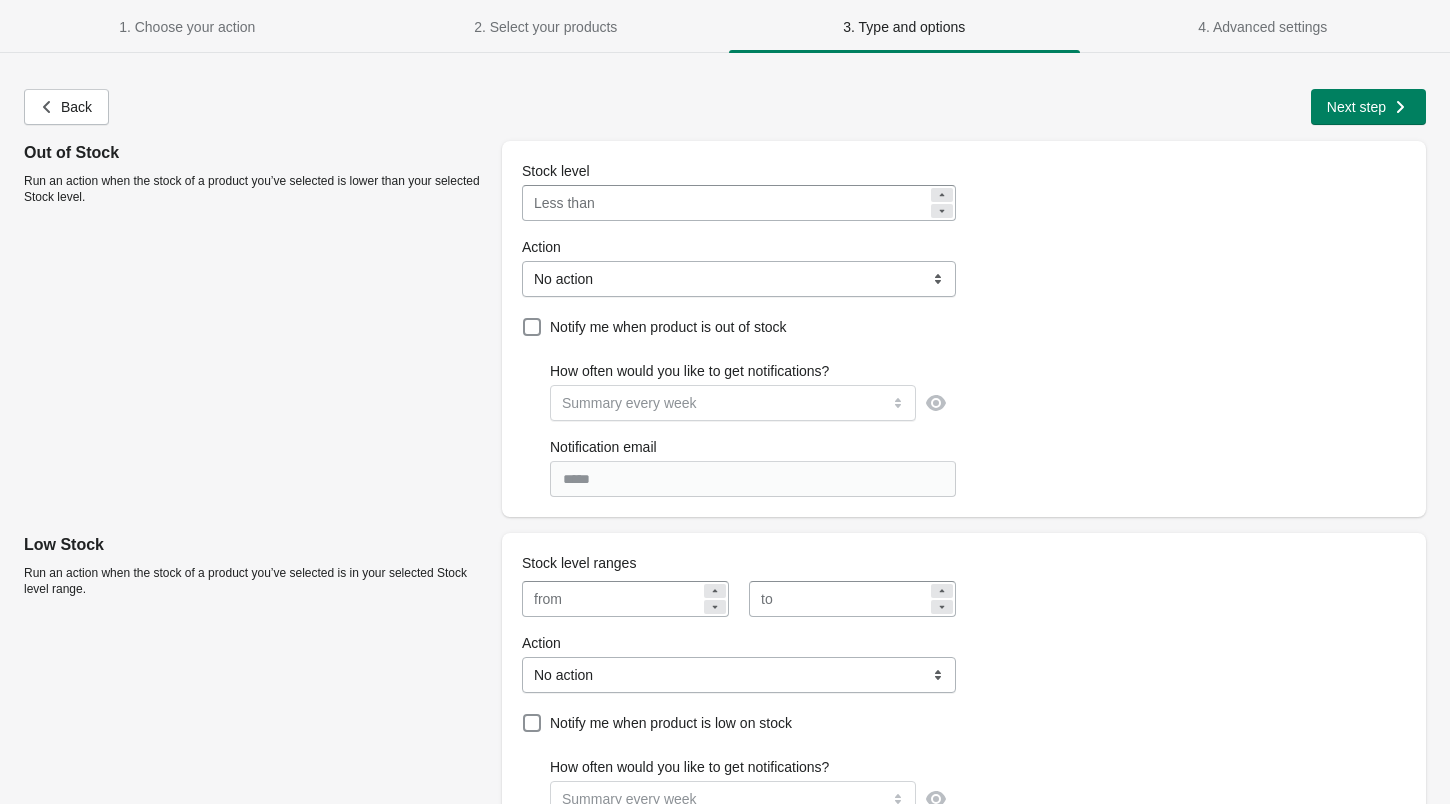 click on "**********" at bounding box center [739, 279] 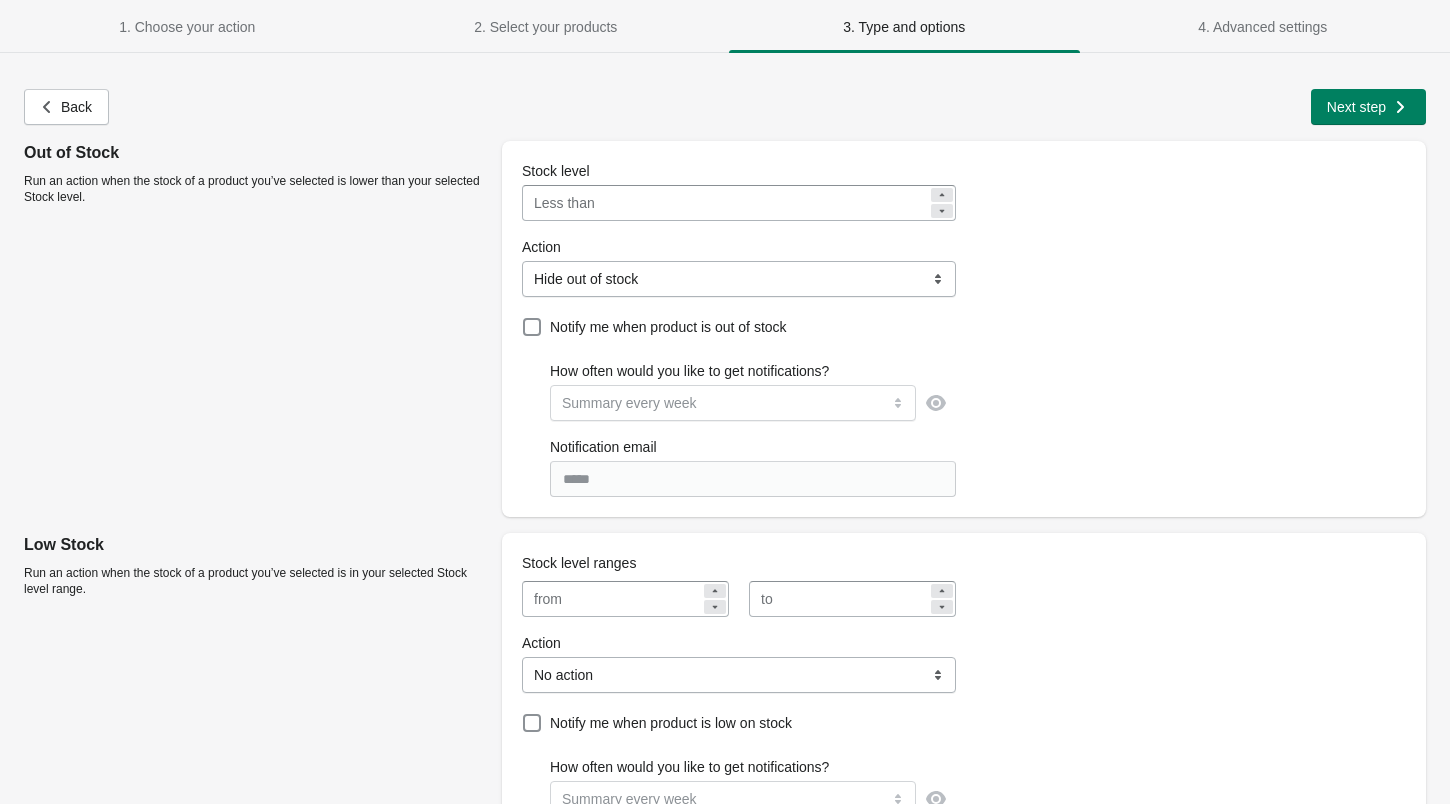 click on "Out of Stock Run an action when the stock of a product you’ve selected is lower than your selected Stock level." at bounding box center (255, 325) 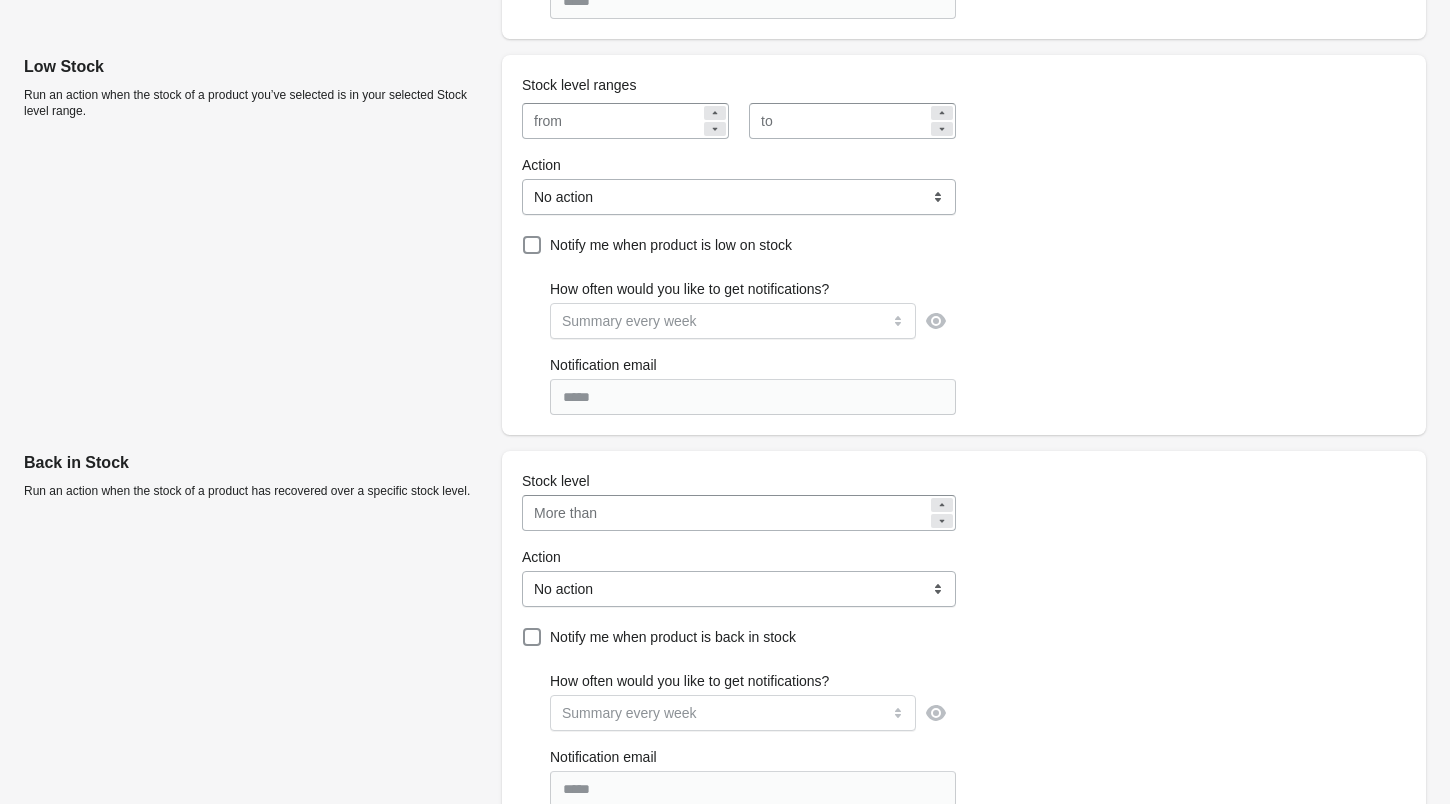 scroll, scrollTop: 500, scrollLeft: 0, axis: vertical 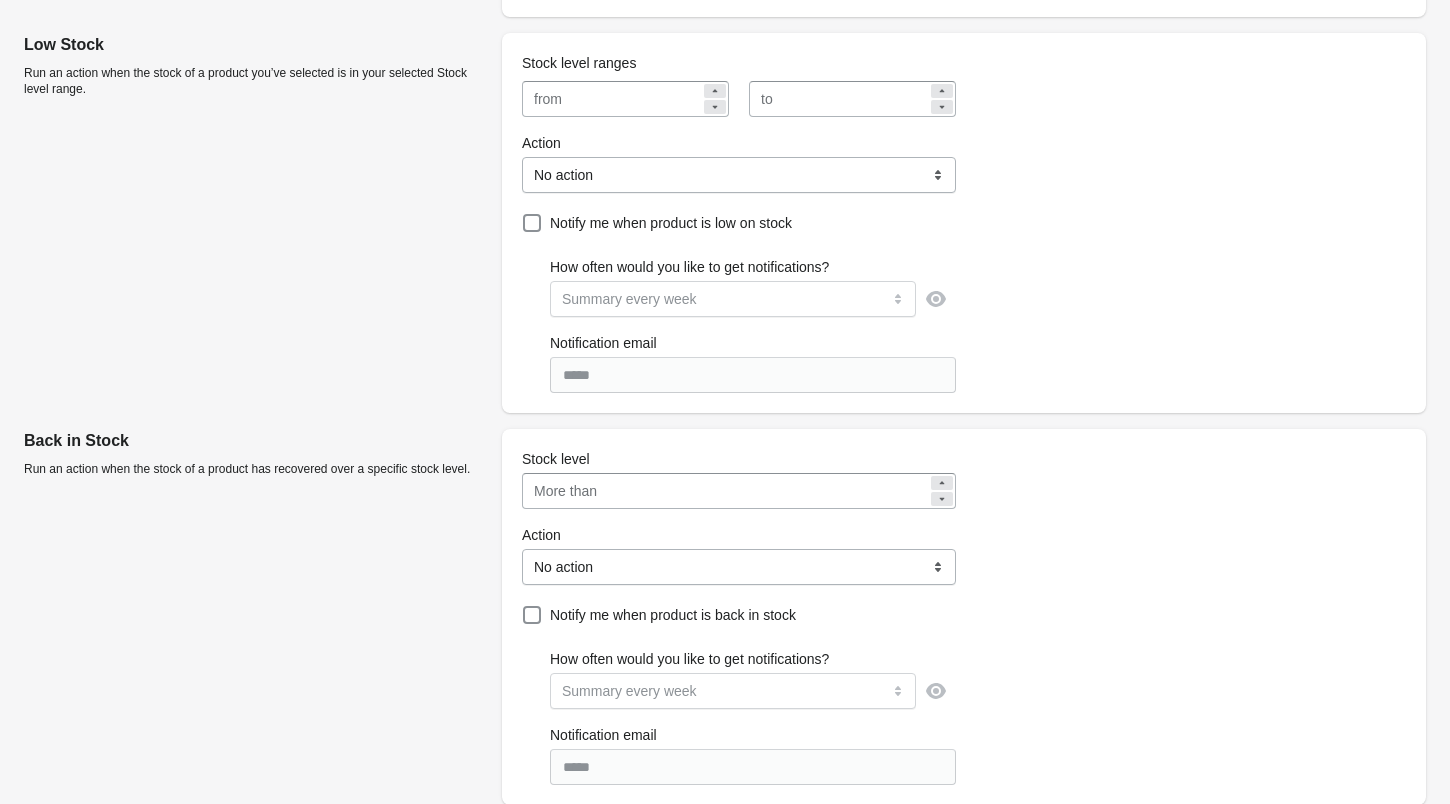 click at bounding box center [635, 99] 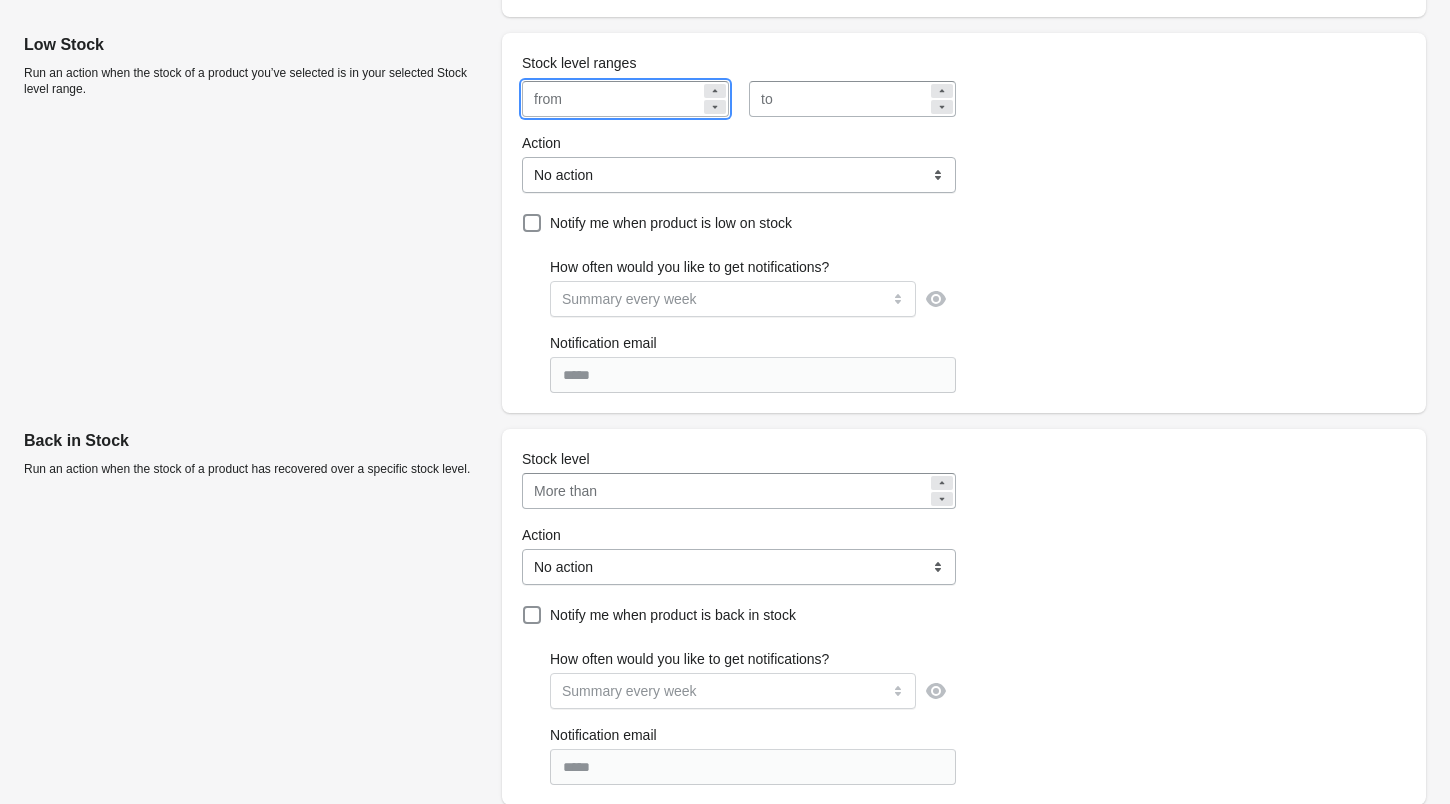 type on "*" 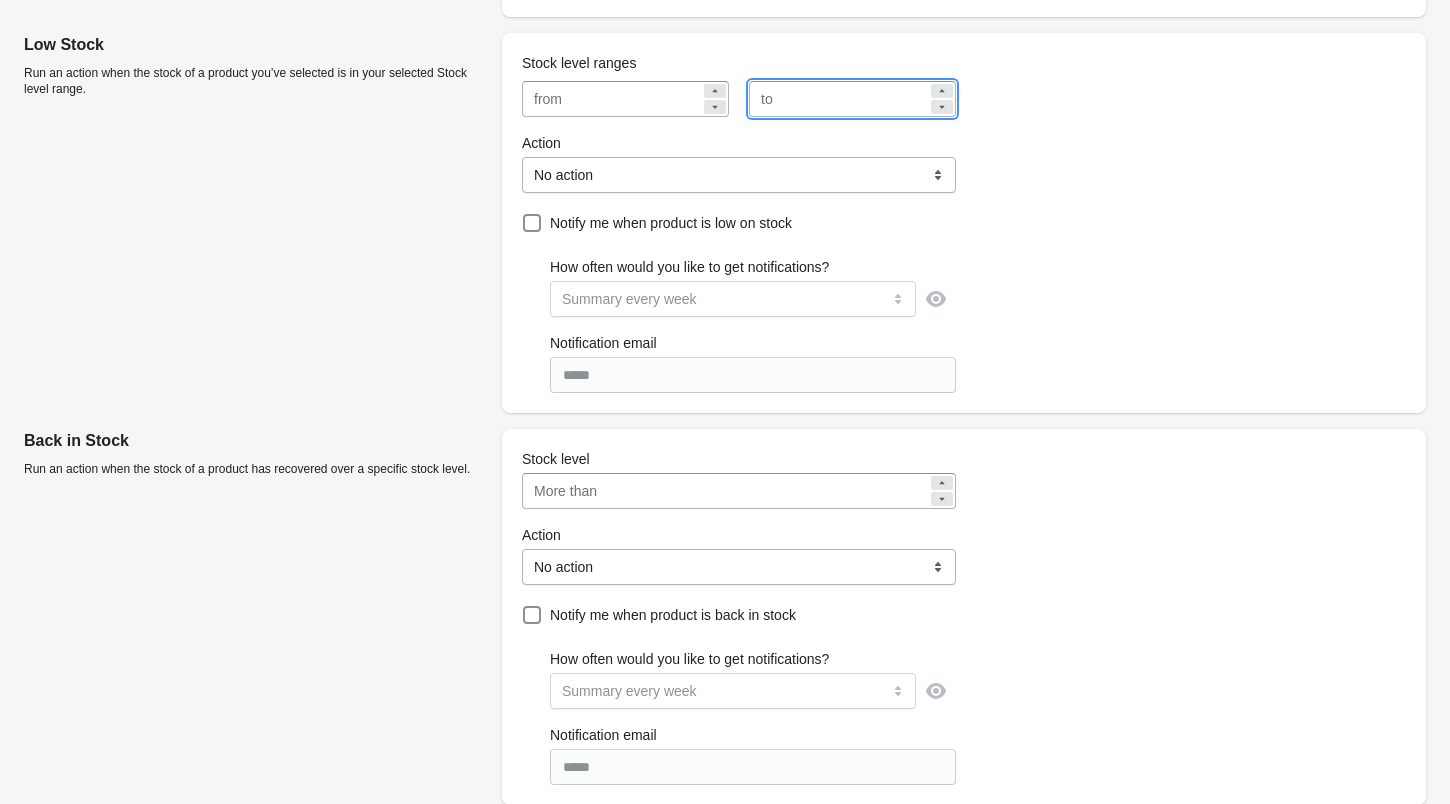 type on "*****" 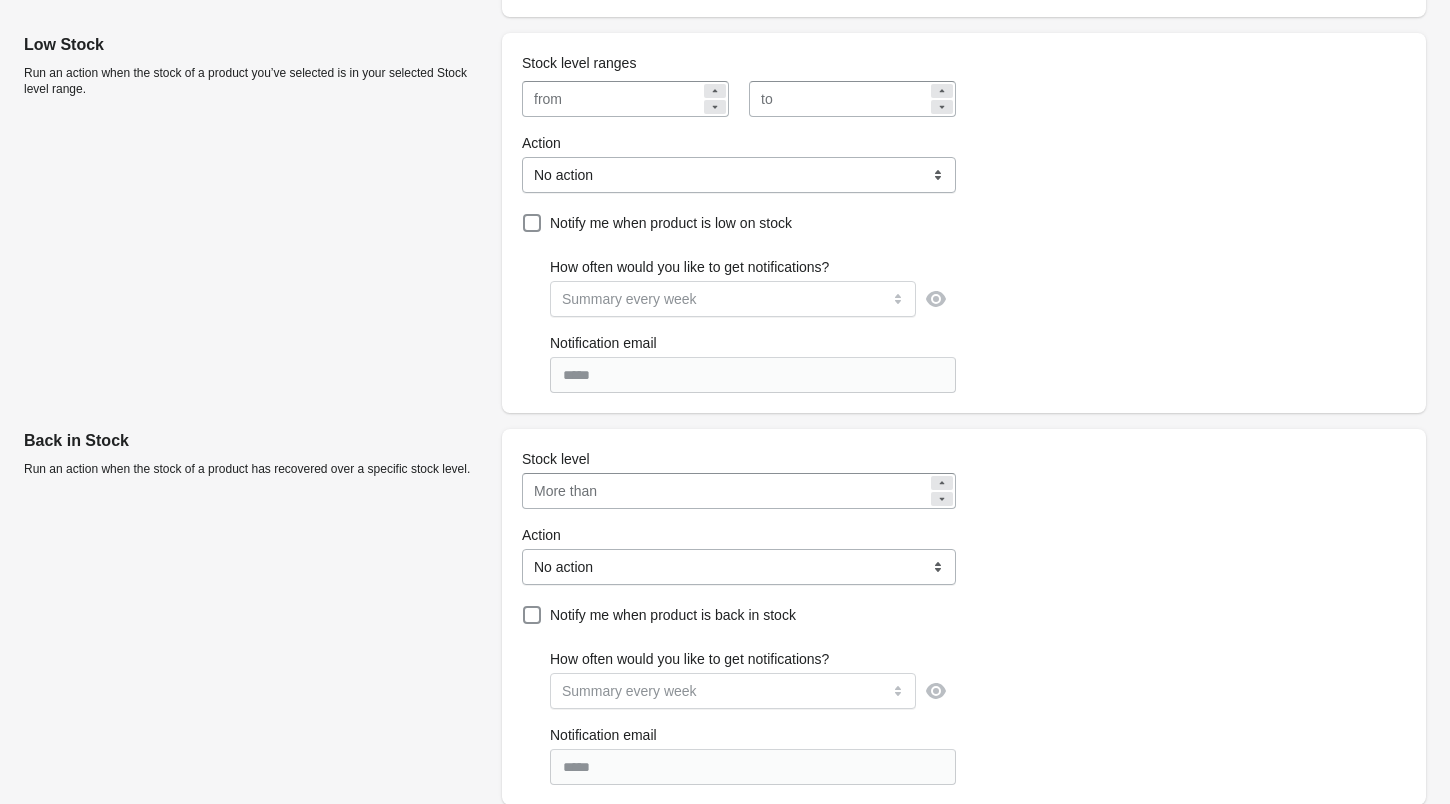 click on "Low Stock Run an action when the stock of a product you’ve selected is in your selected Stock level range." at bounding box center [255, 219] 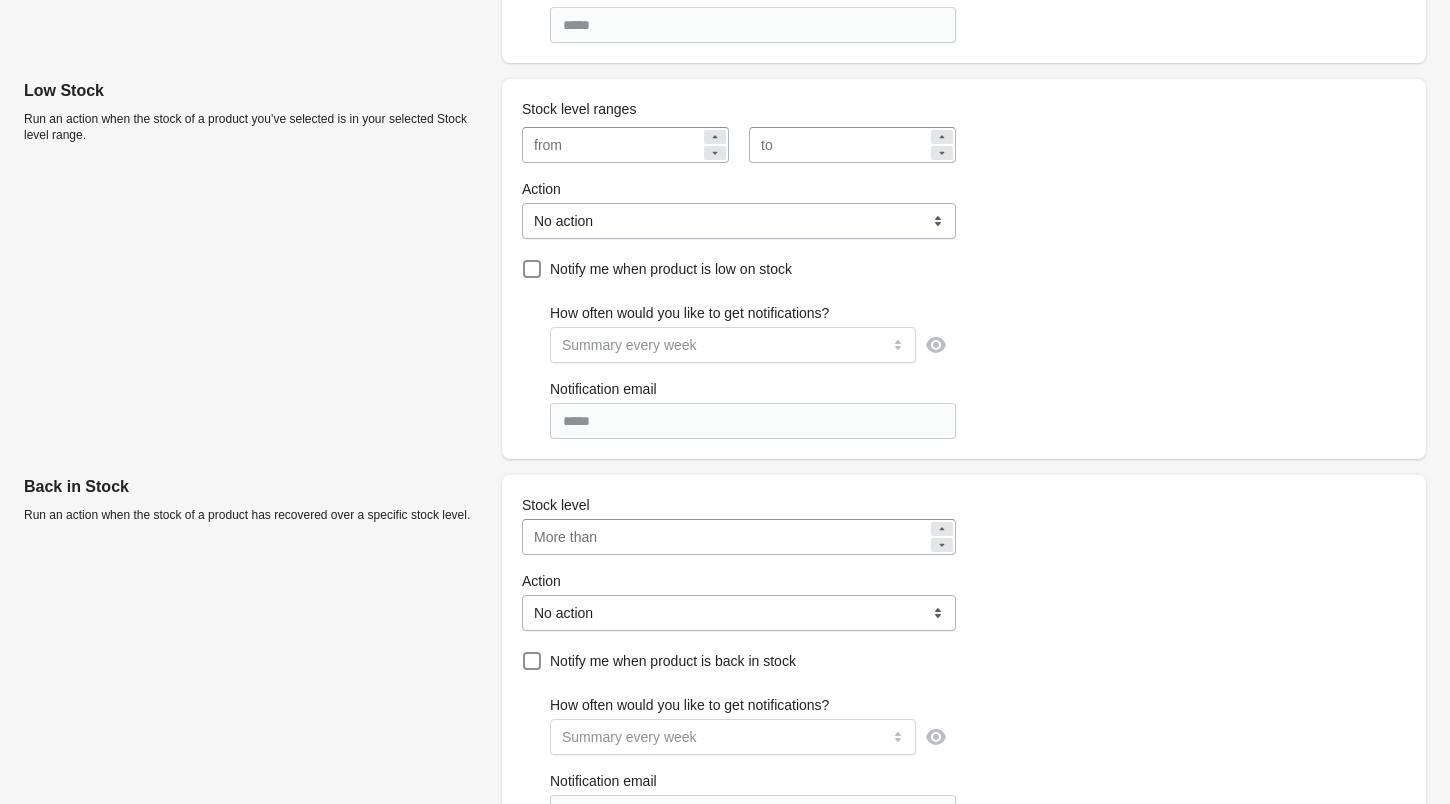 scroll, scrollTop: 452, scrollLeft: 0, axis: vertical 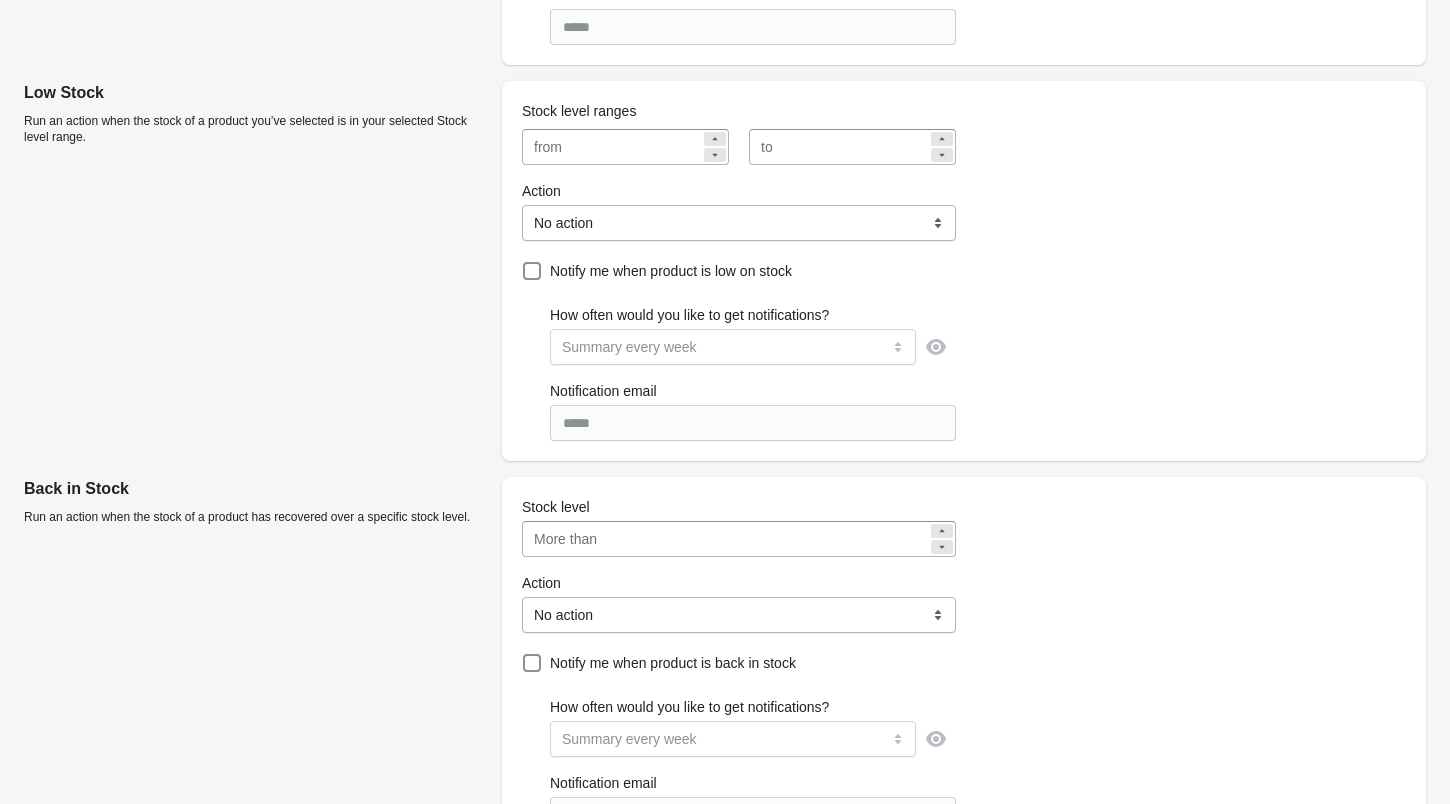click on "**********" at bounding box center [739, 223] 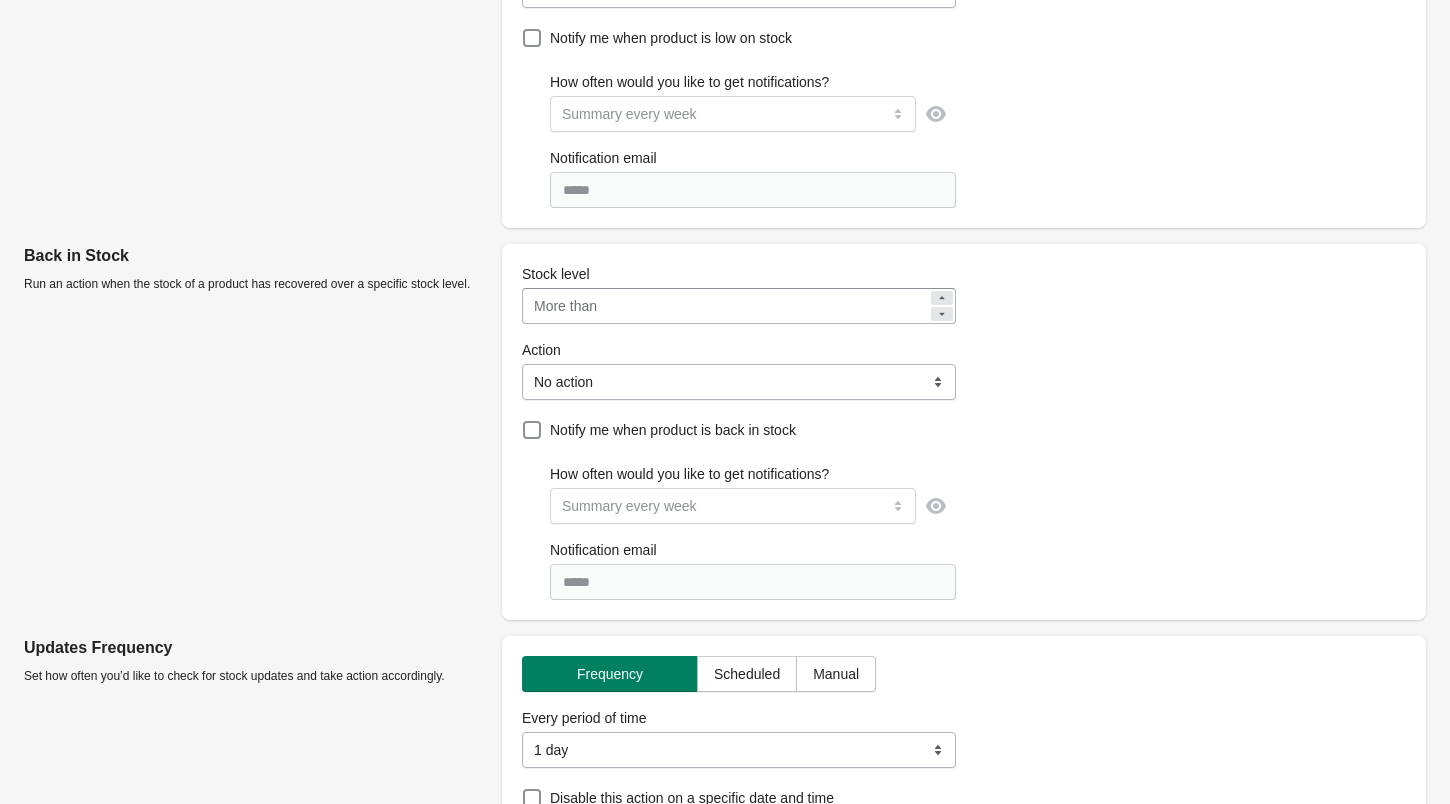 scroll, scrollTop: 688, scrollLeft: 0, axis: vertical 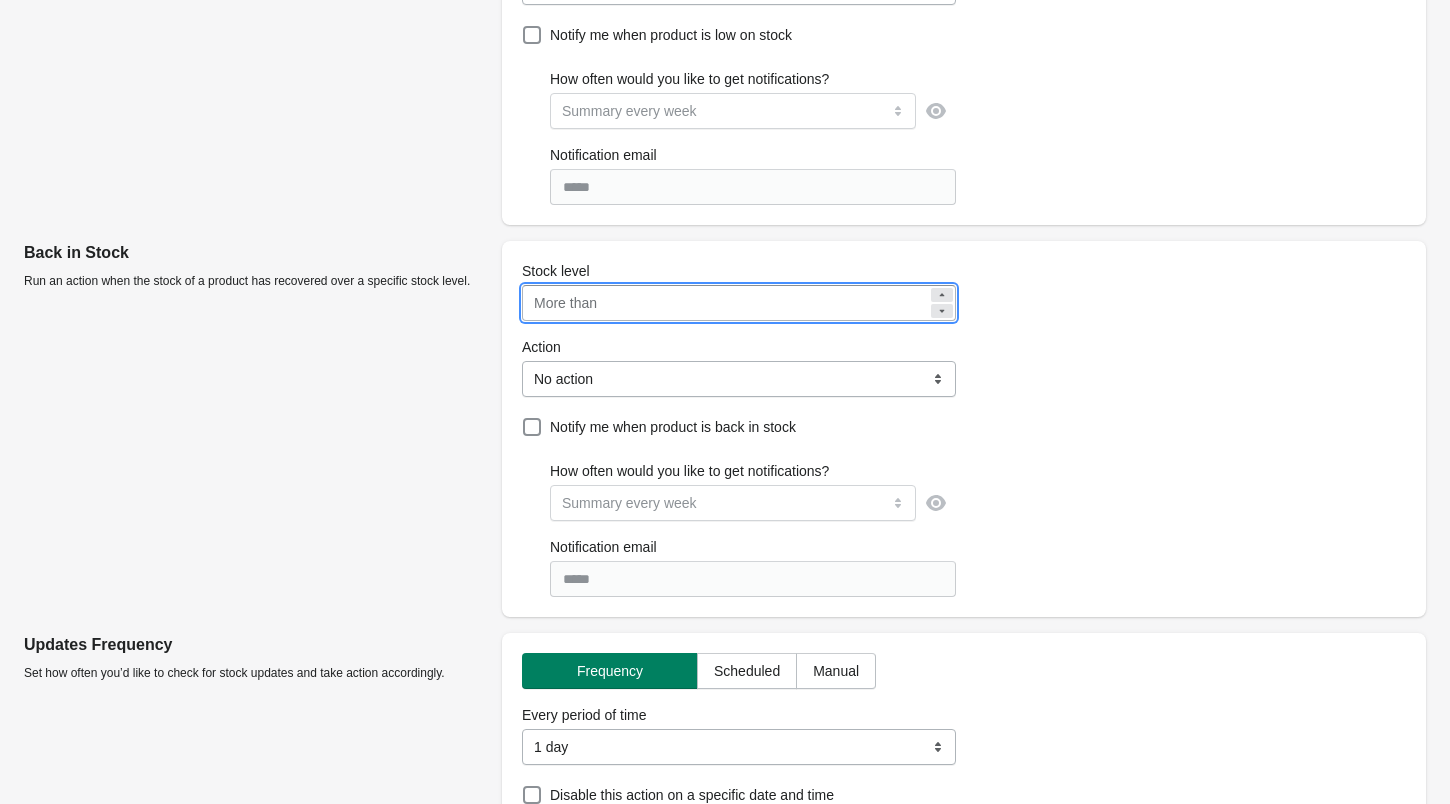 click on "*" at bounding box center [766, 303] 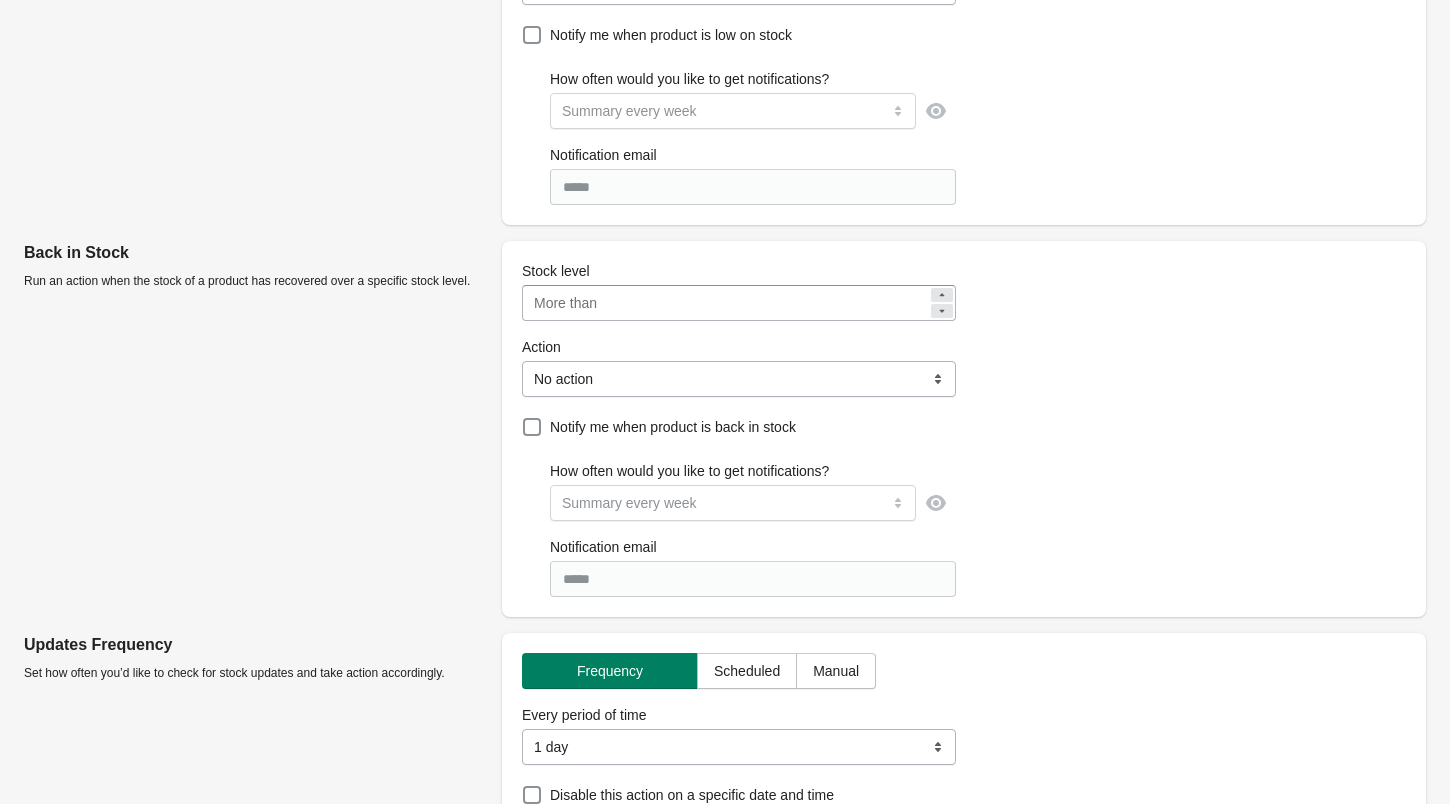 click on "**********" at bounding box center [739, 379] 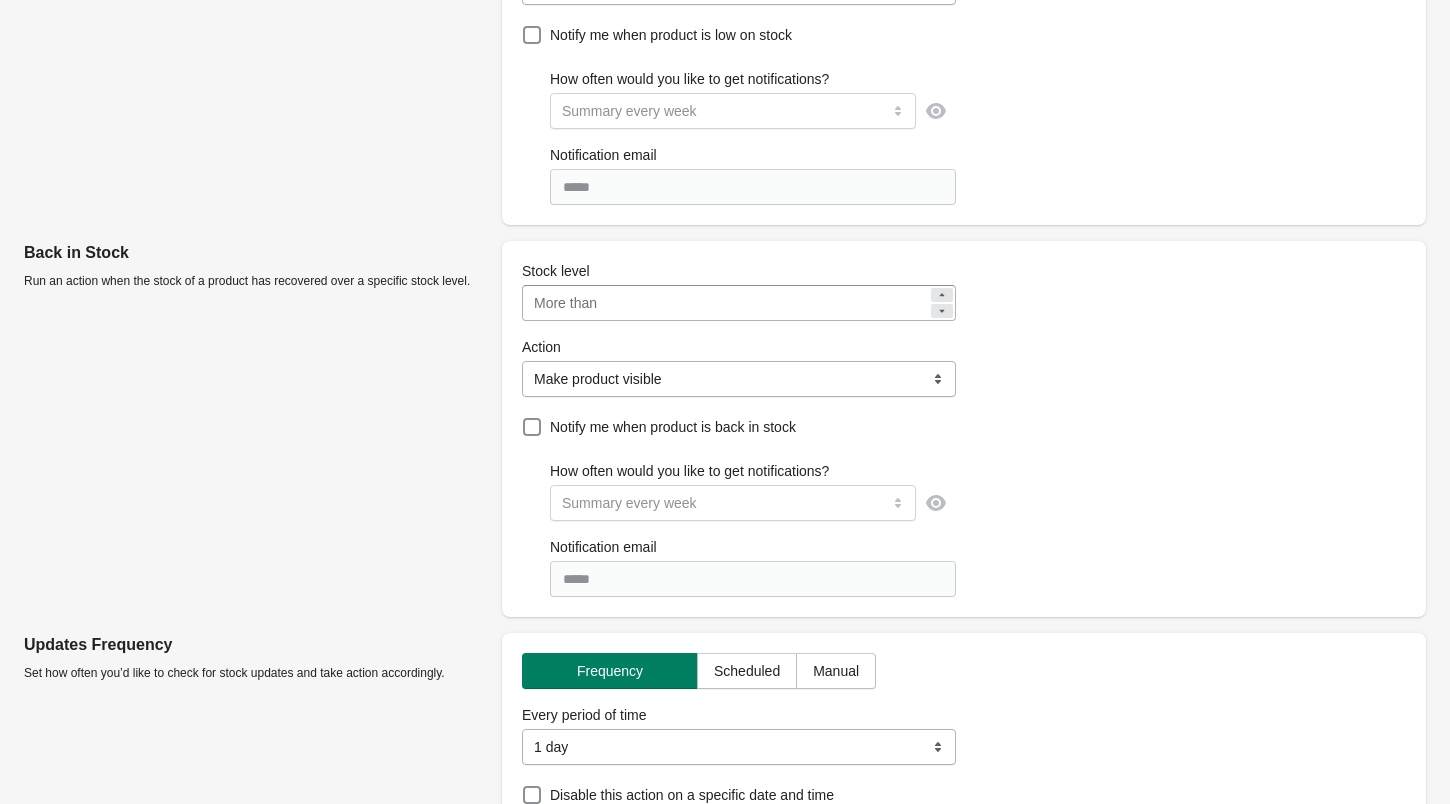 click on "Back in Stock Run an action when the stock of a product has recovered over a specific stock level." at bounding box center [255, 425] 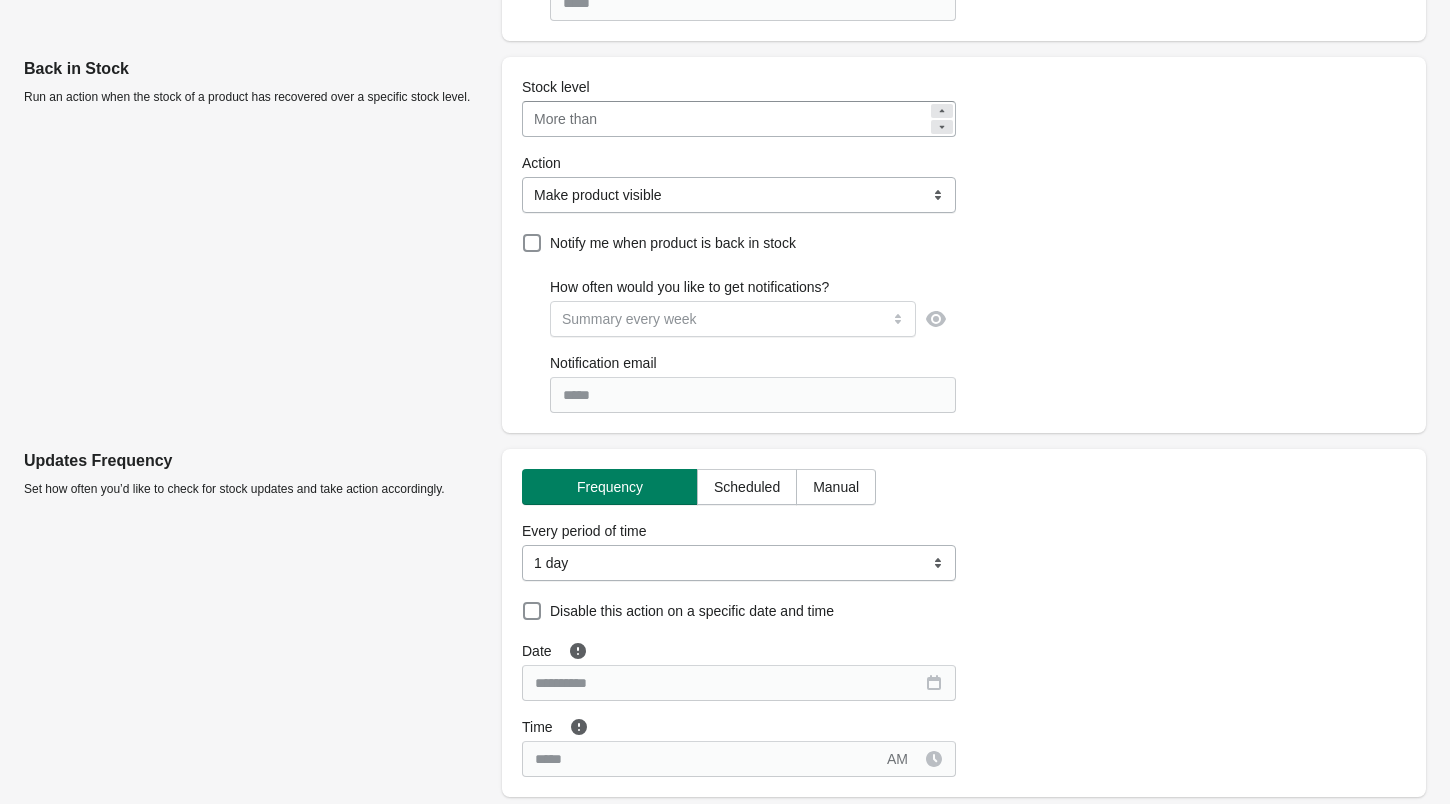 click on "**********" at bounding box center (739, 563) 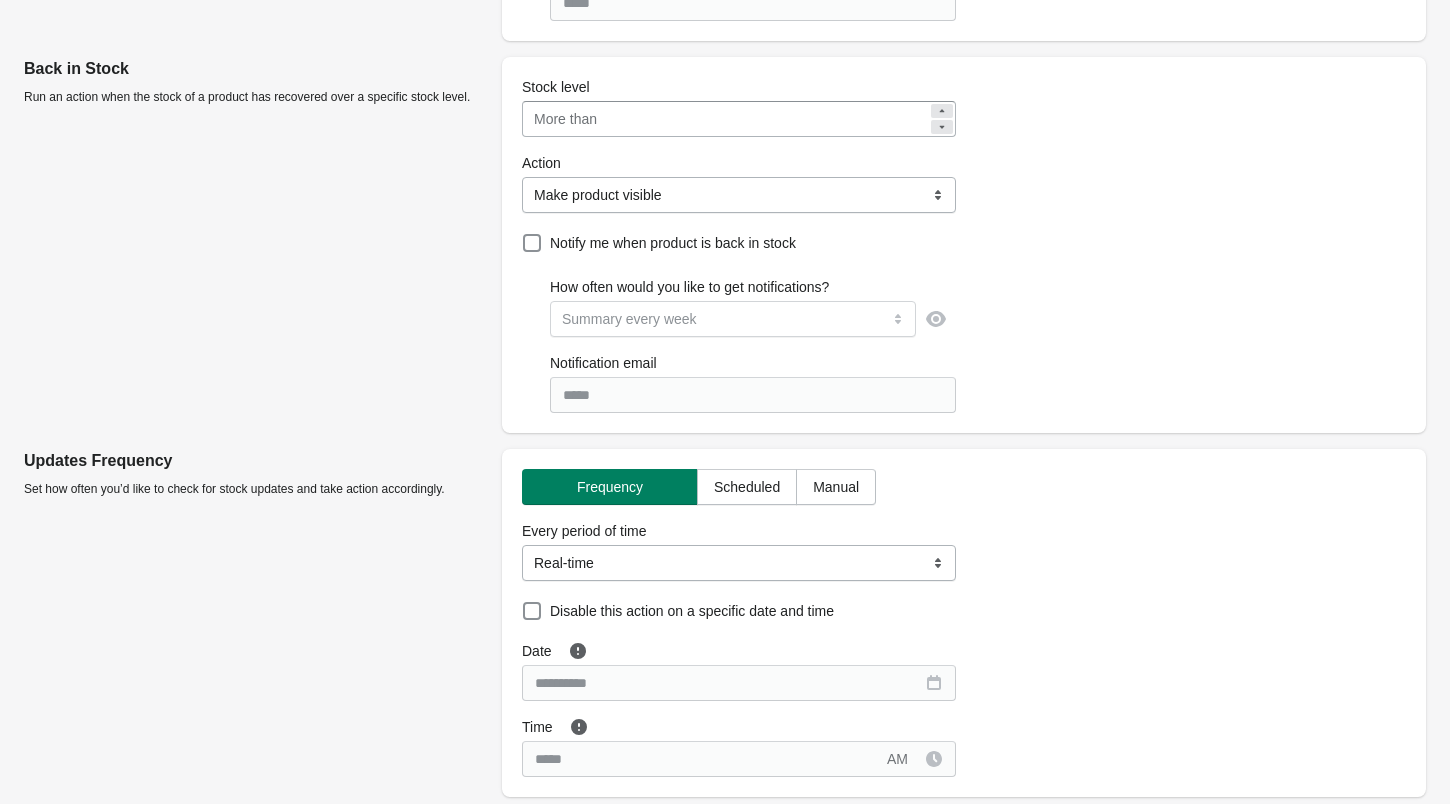 click on "Updates Frequency Set how often you’d like to check for stock updates and take action accordingly." at bounding box center [255, 619] 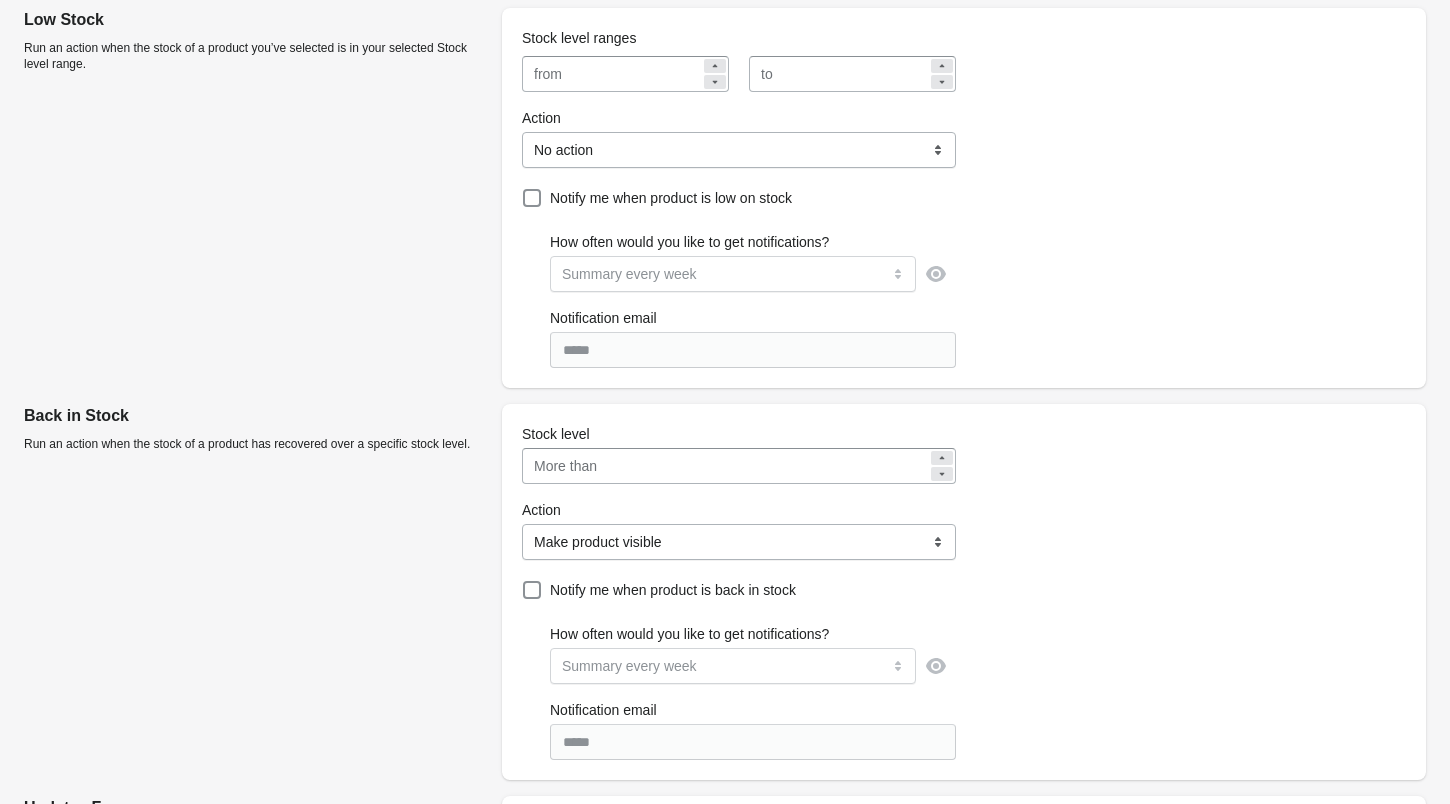 scroll, scrollTop: 527, scrollLeft: 0, axis: vertical 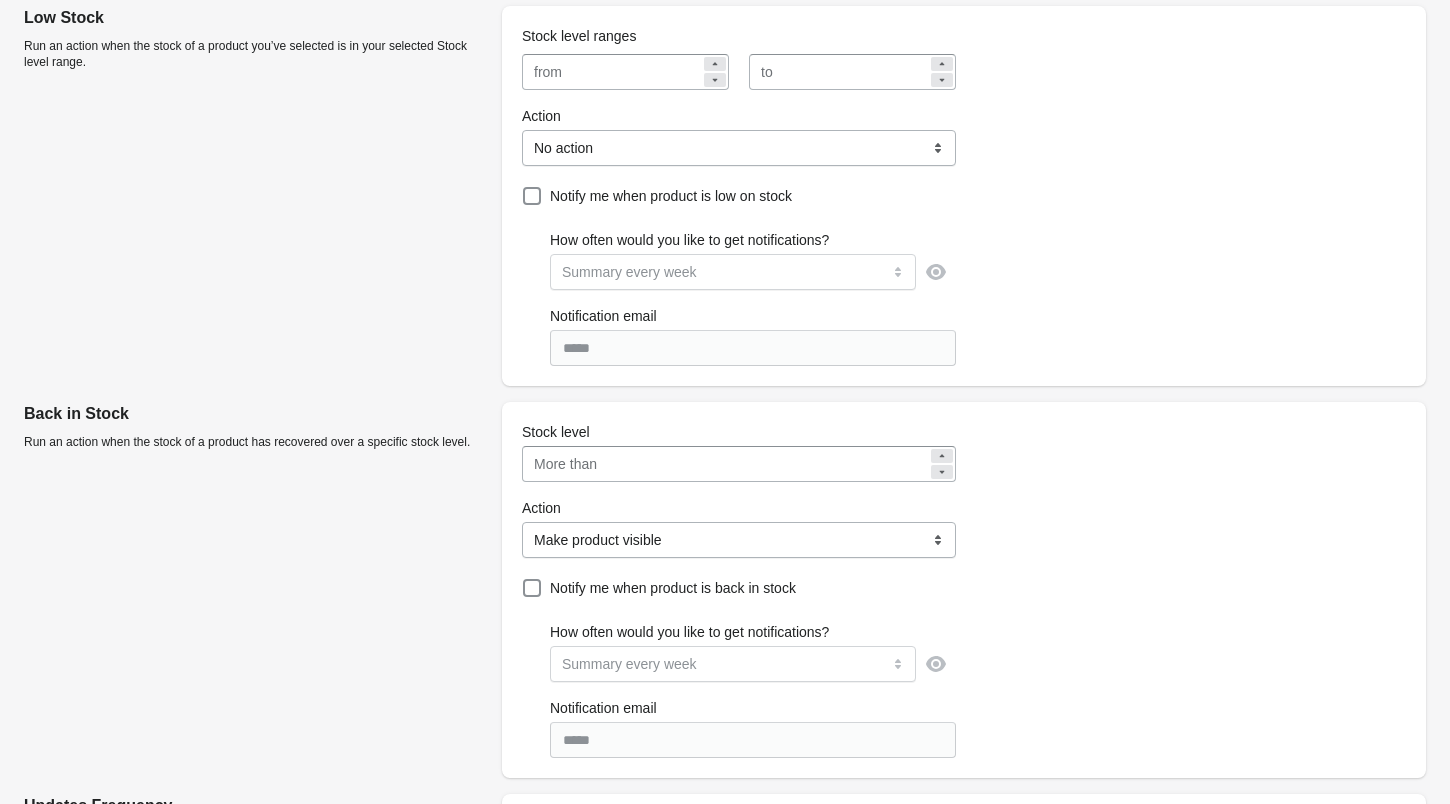 click on "*" at bounding box center (635, 72) 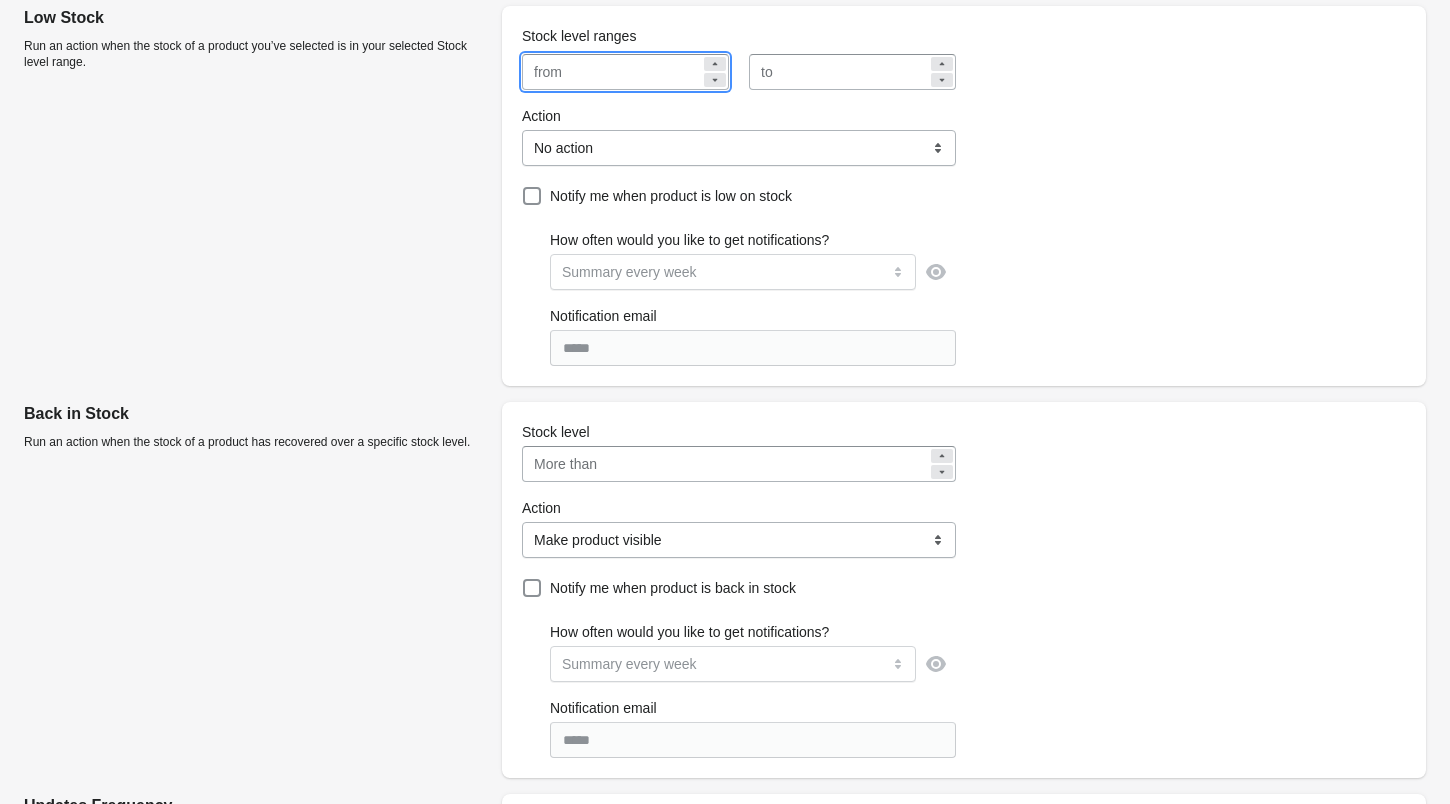click on "*" at bounding box center (635, 72) 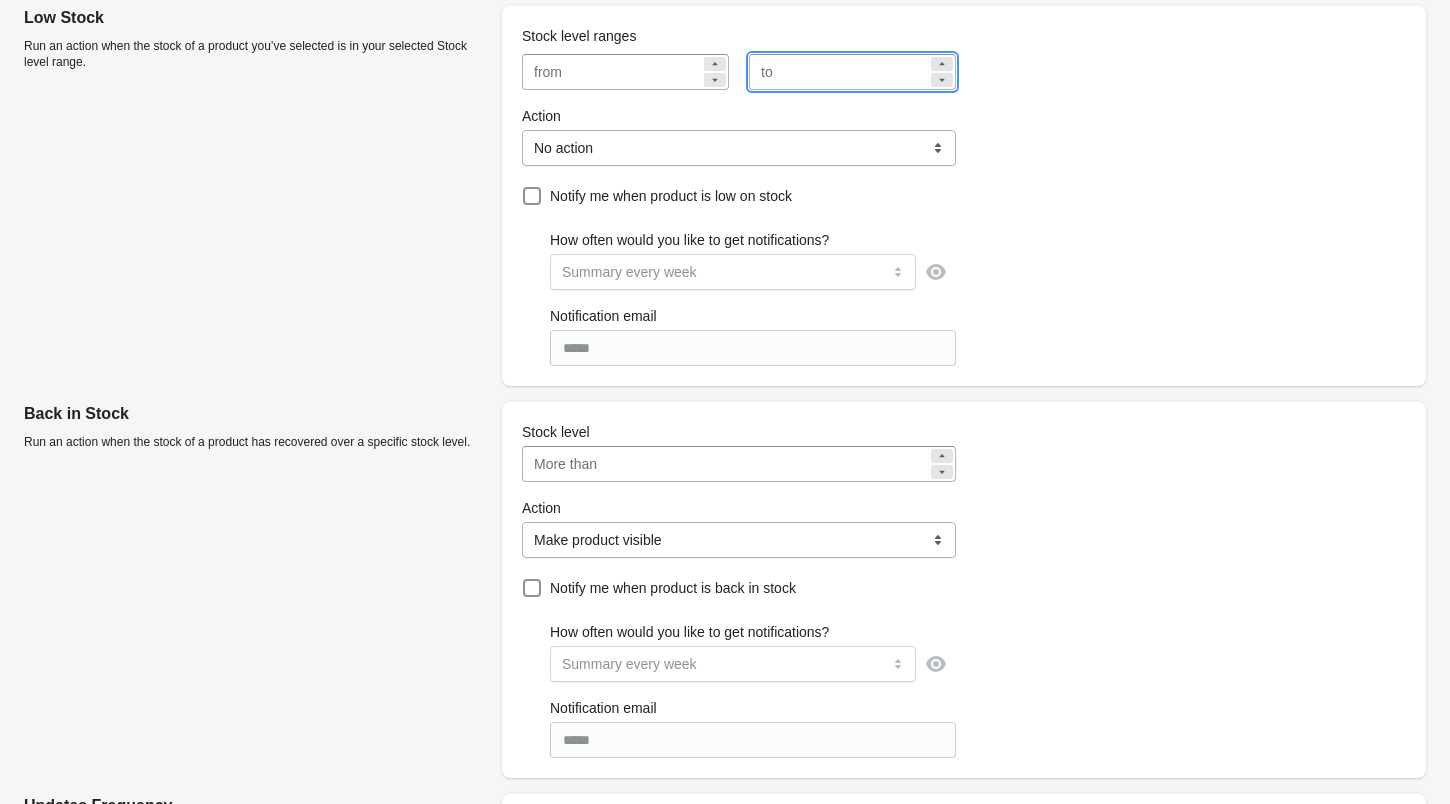 type 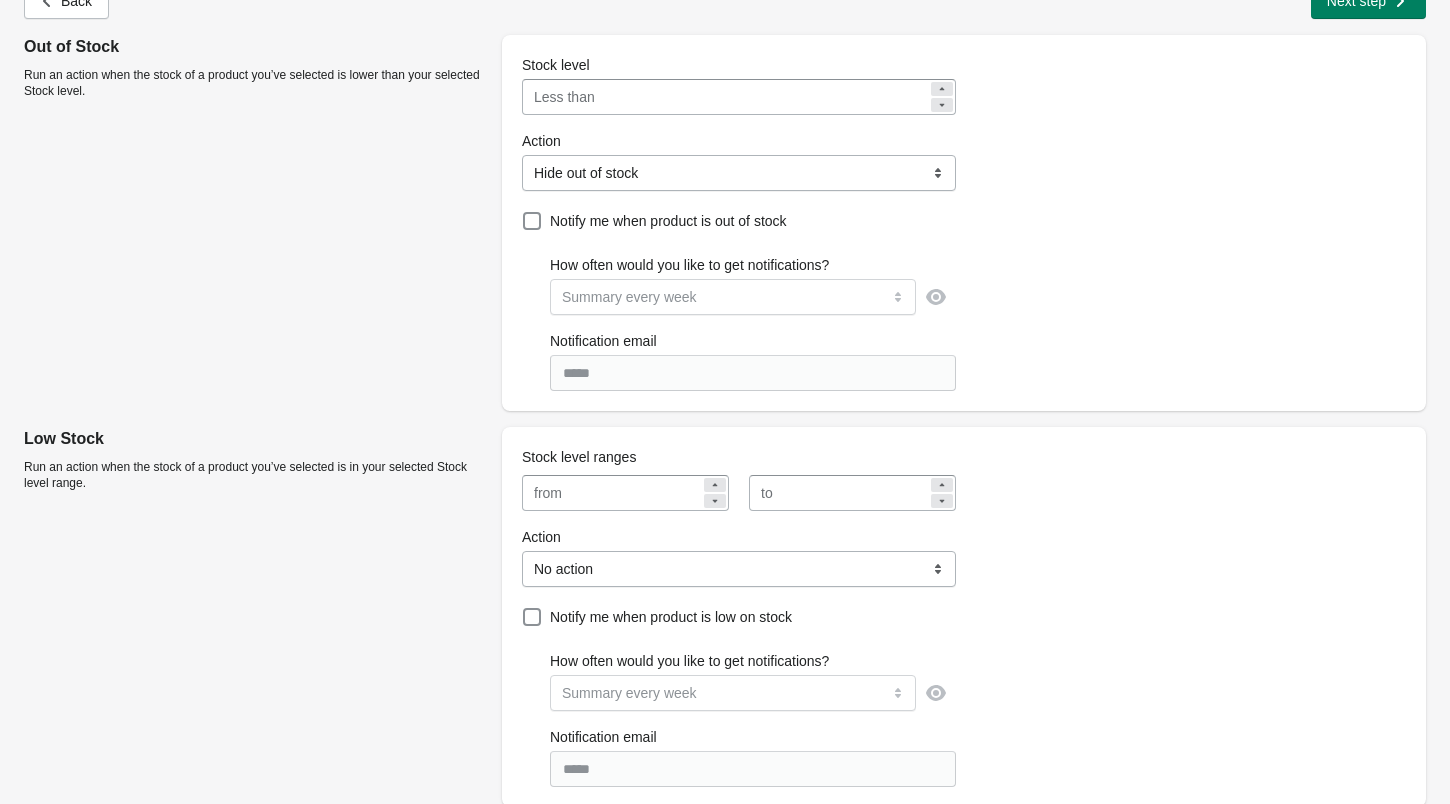 scroll, scrollTop: 103, scrollLeft: 0, axis: vertical 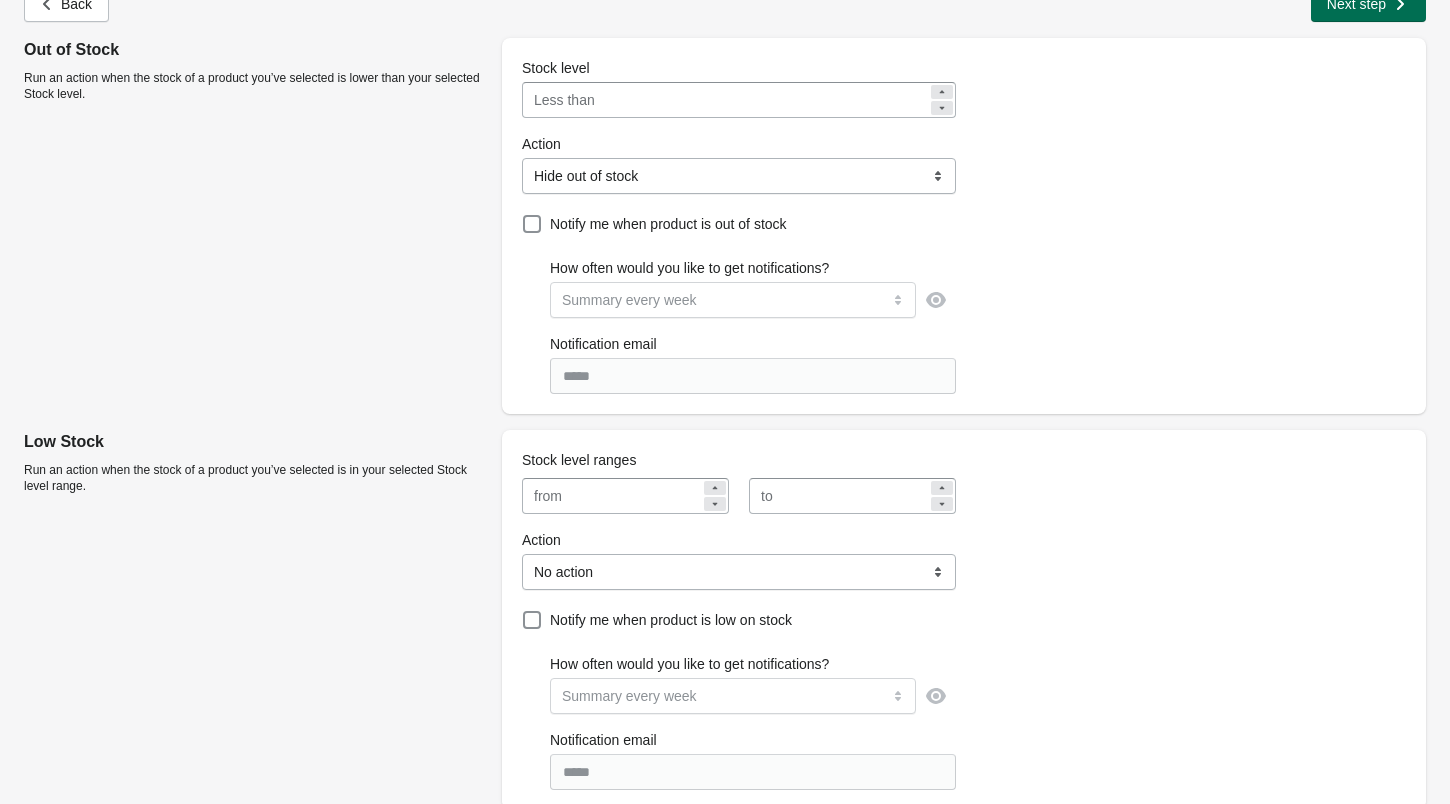 click on "Next step" at bounding box center (1356, 4) 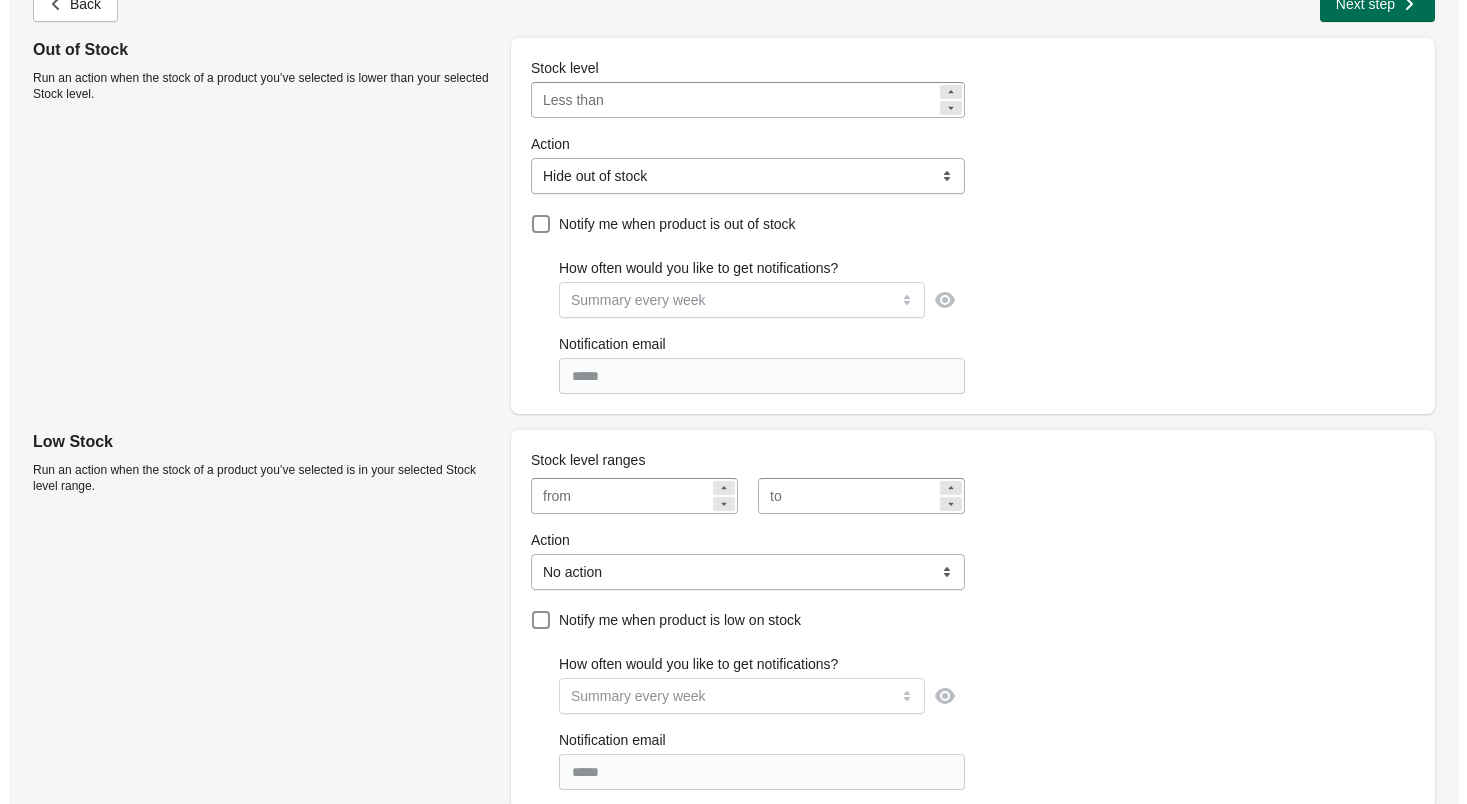 scroll, scrollTop: 0, scrollLeft: 0, axis: both 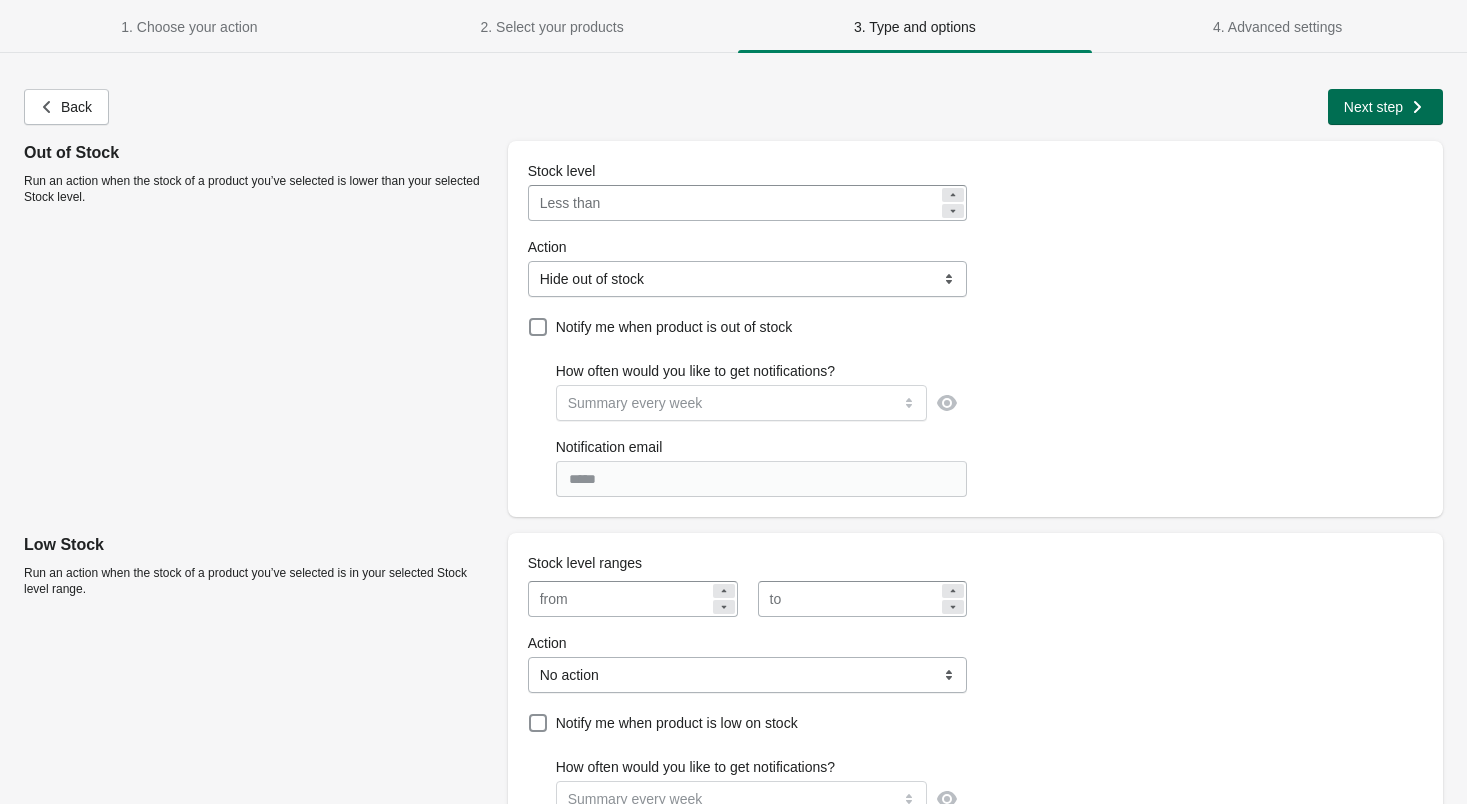 select on "**********" 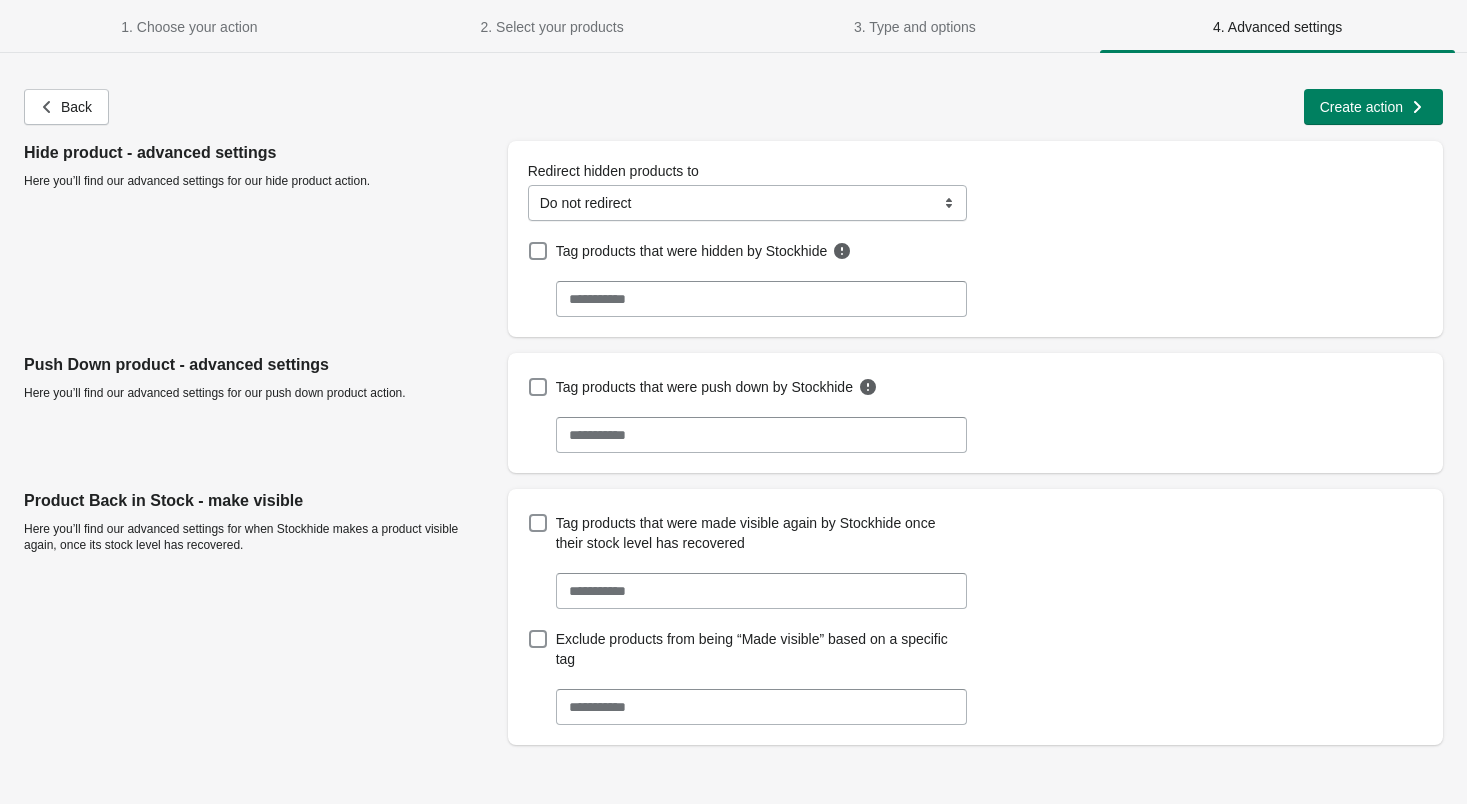 click on "**********" at bounding box center (748, 203) 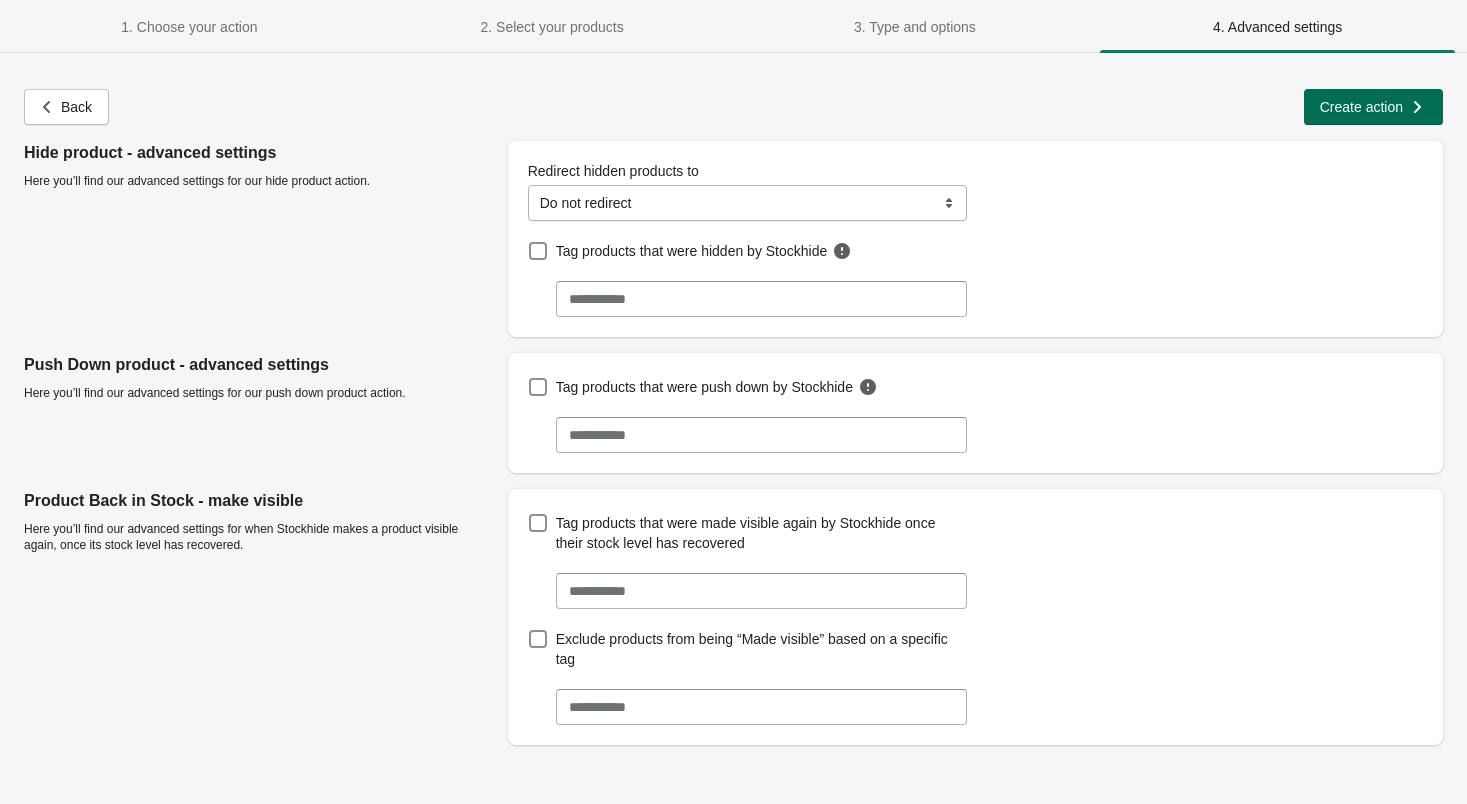 click on "Create action" at bounding box center [1361, 107] 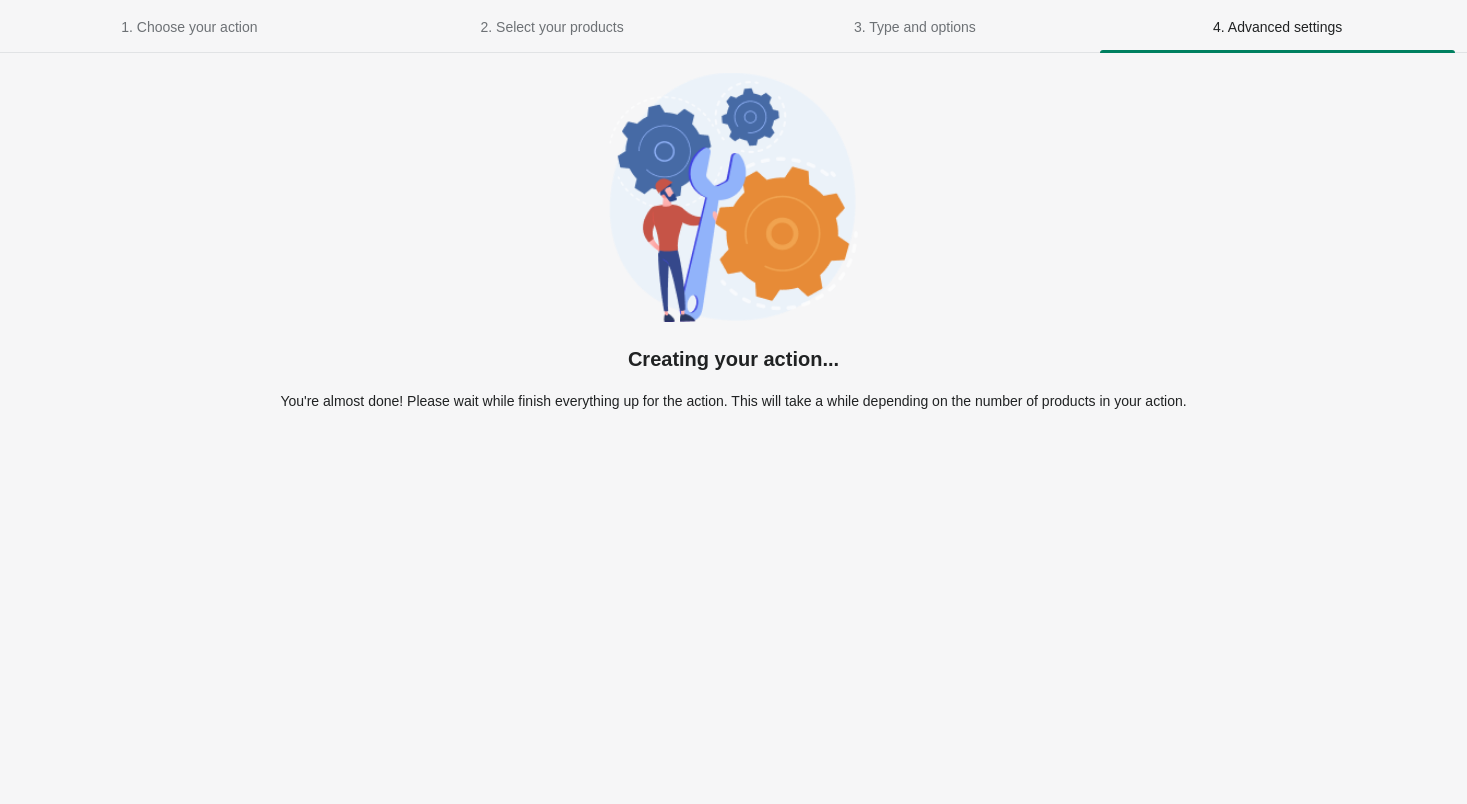 select on "**********" 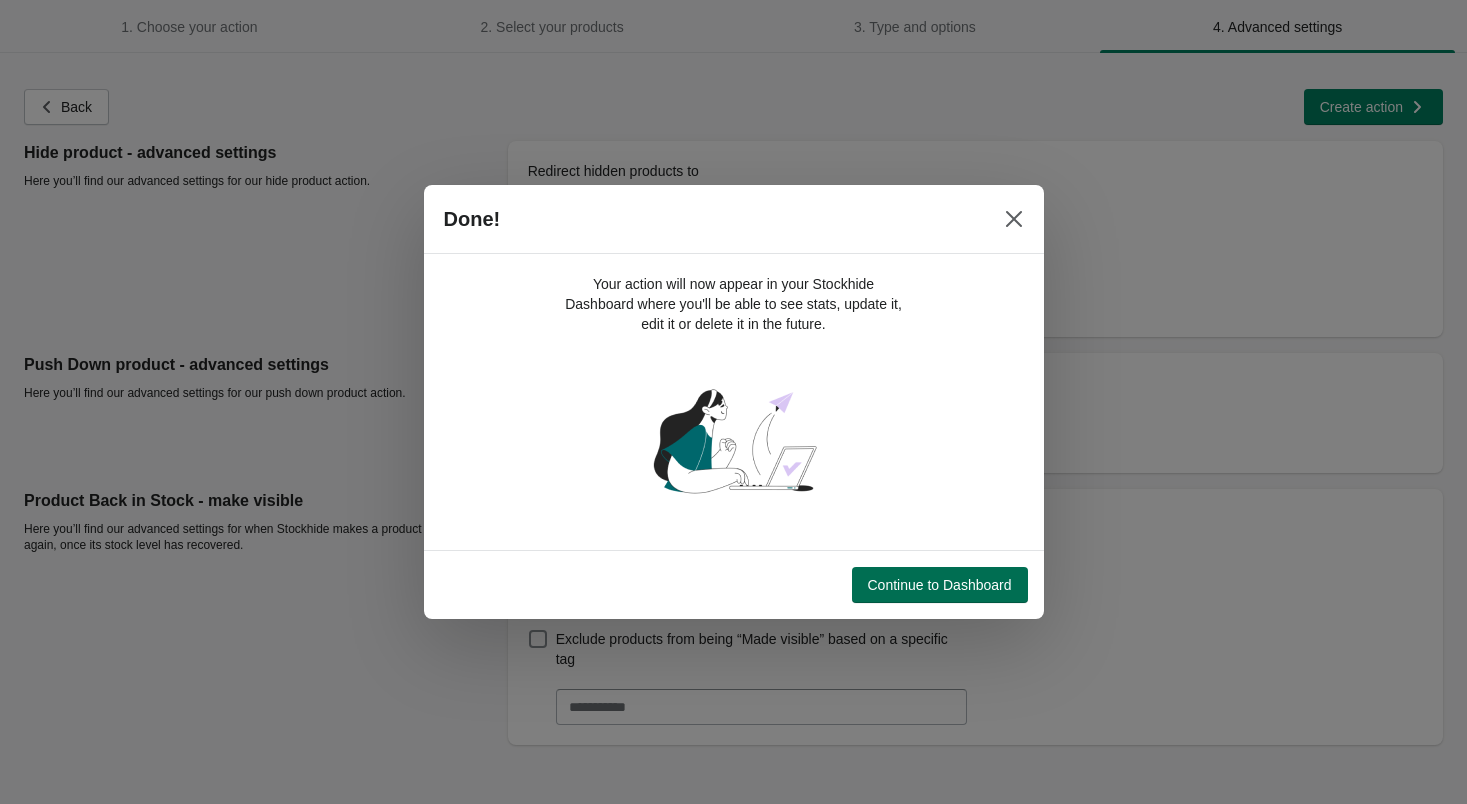 click on "Continue to Dashboard" at bounding box center [940, 585] 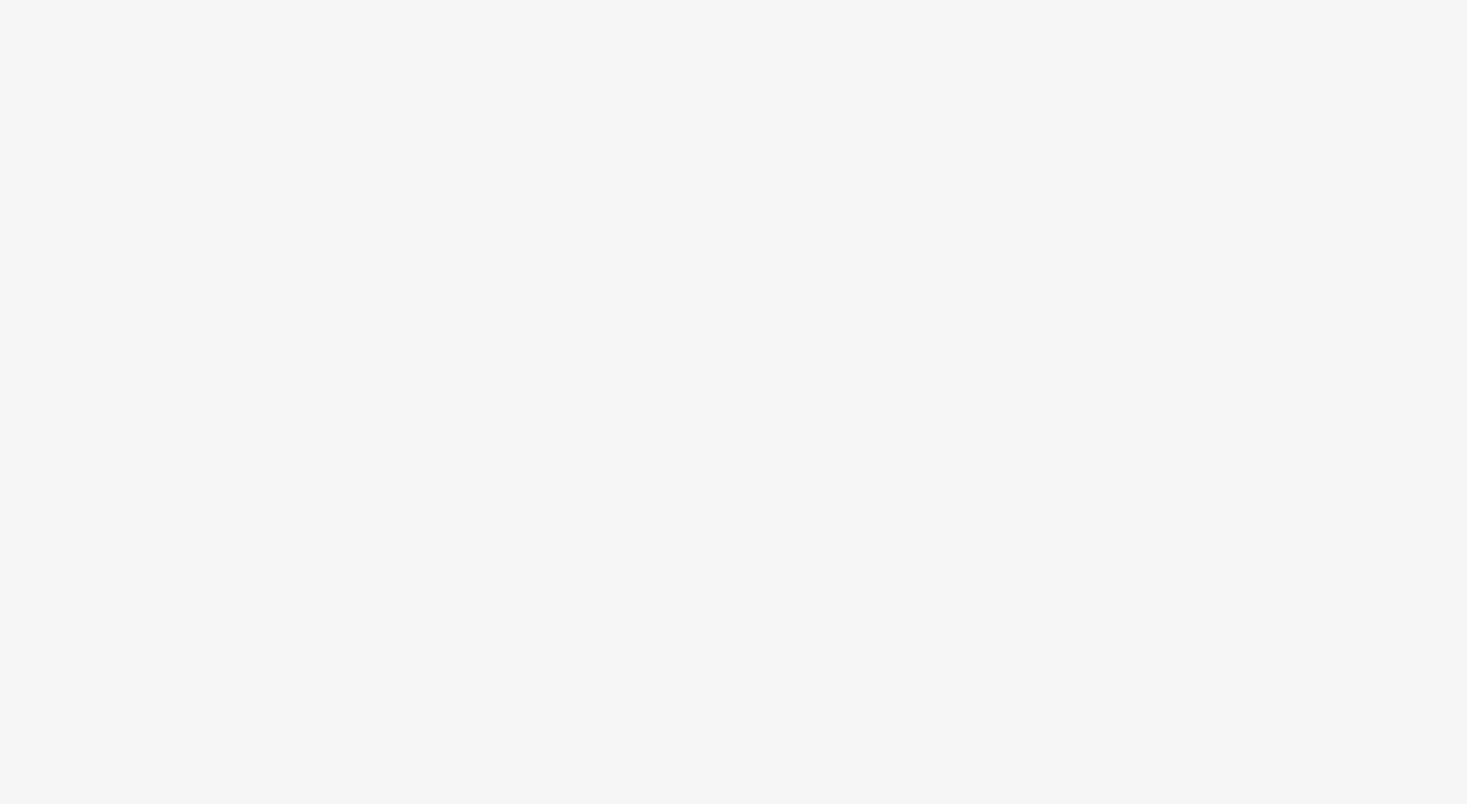 scroll, scrollTop: 0, scrollLeft: 0, axis: both 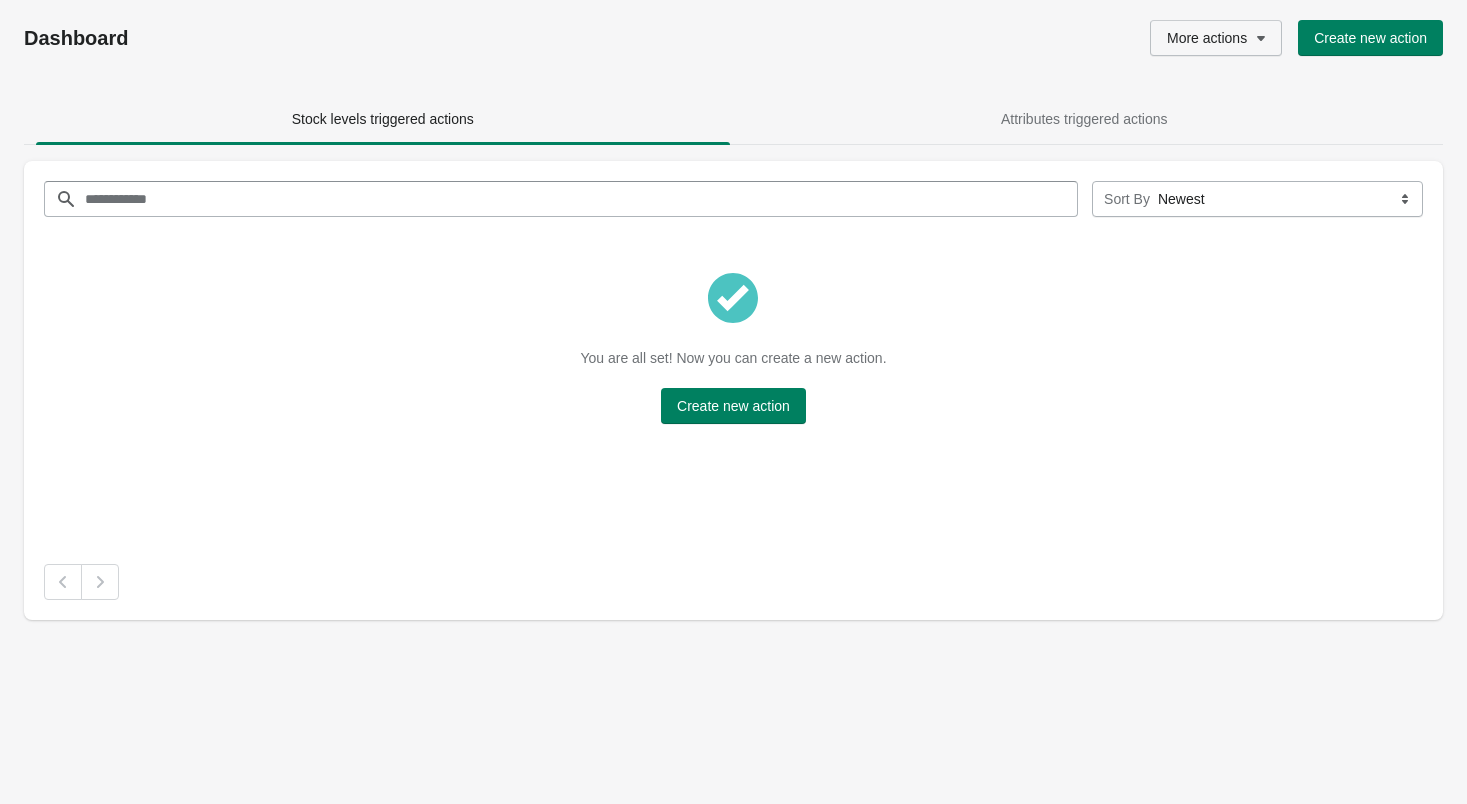click on "More actions" at bounding box center [1207, 38] 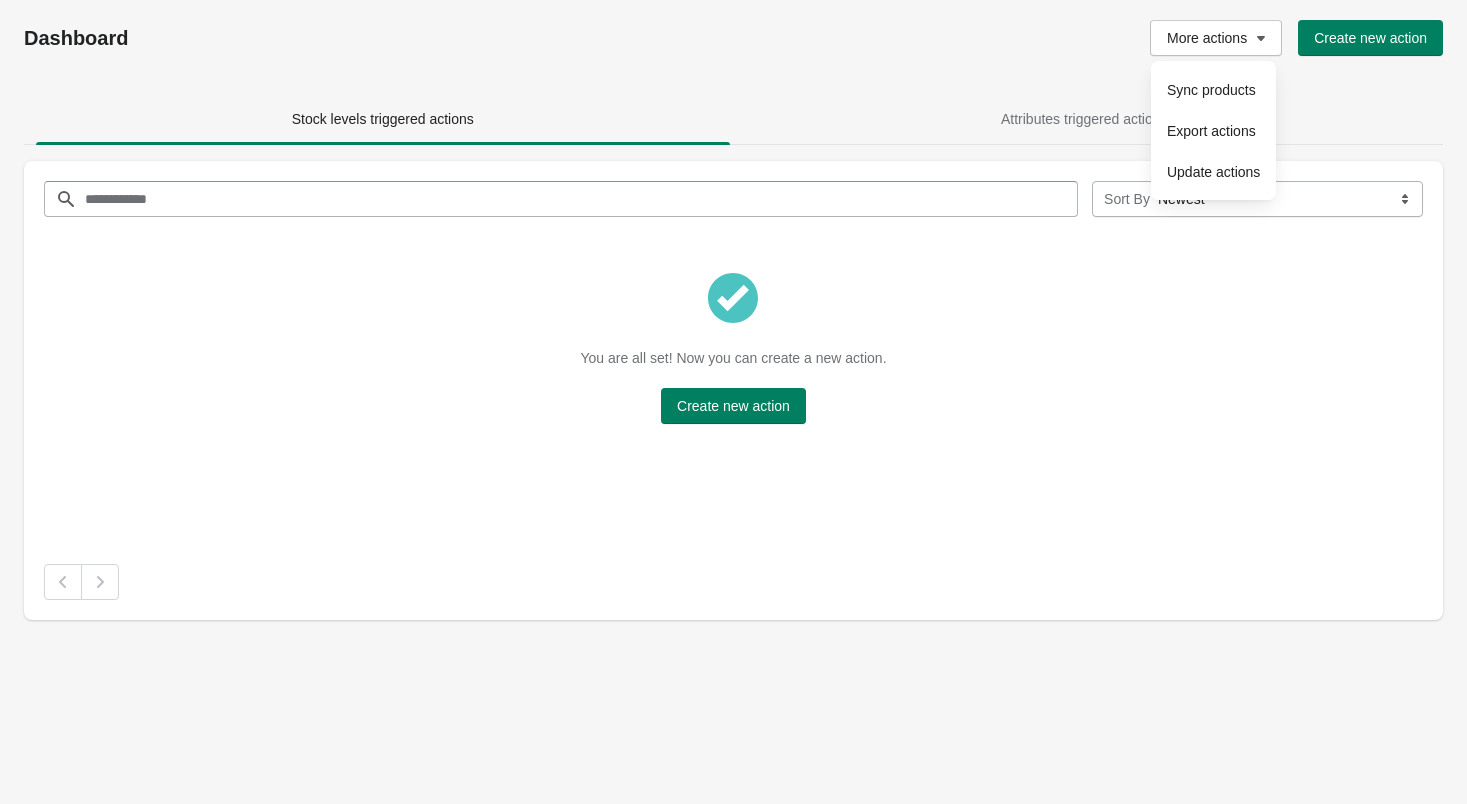 click on "You are all set! Now you can create a new action. Create new action" at bounding box center (733, 360) 